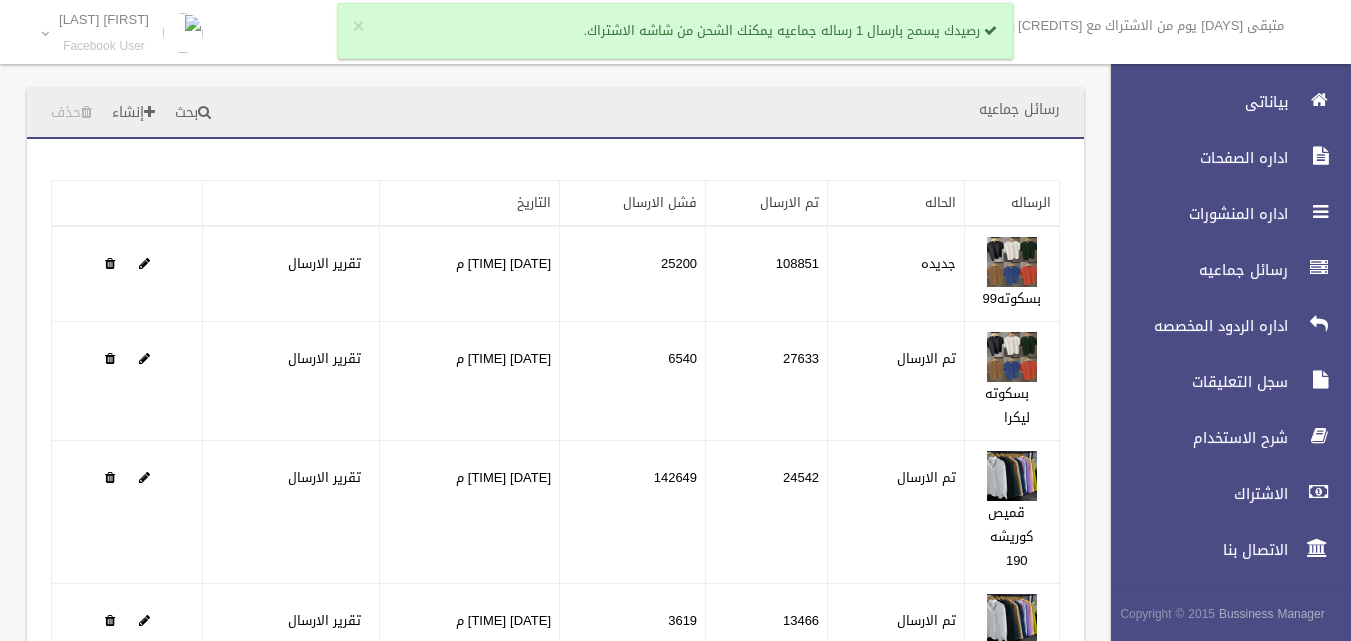 scroll, scrollTop: 0, scrollLeft: 0, axis: both 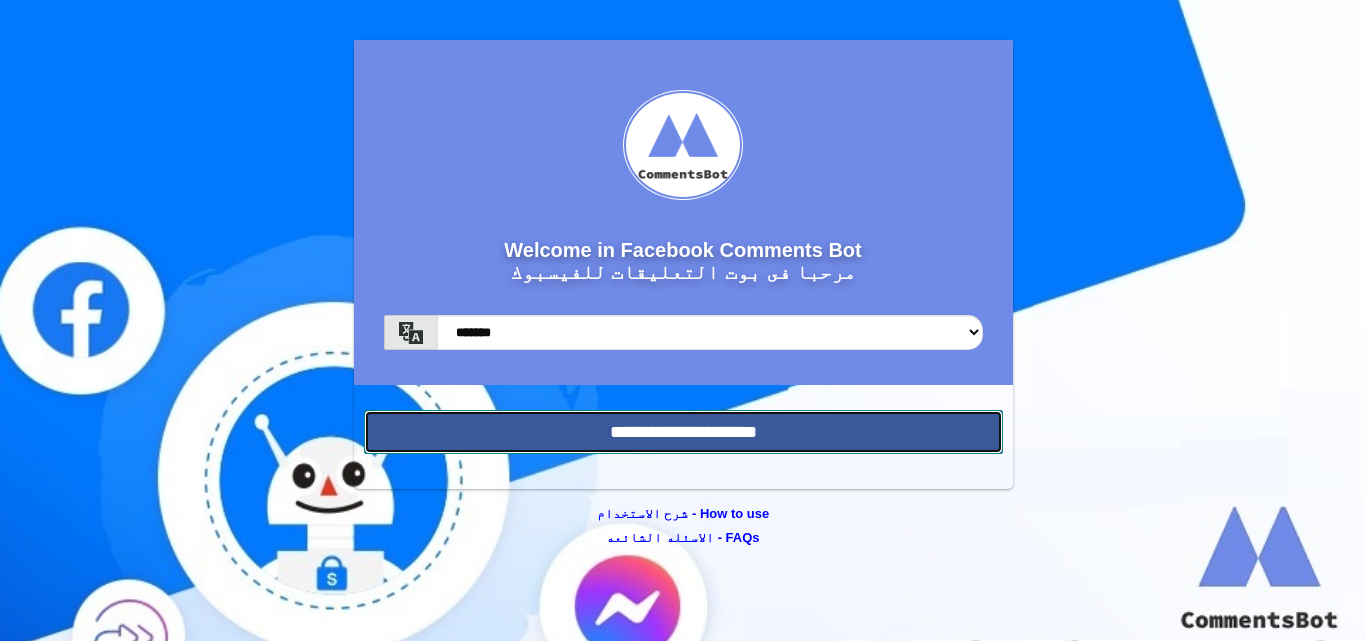 click on "**********" at bounding box center (683, 432) 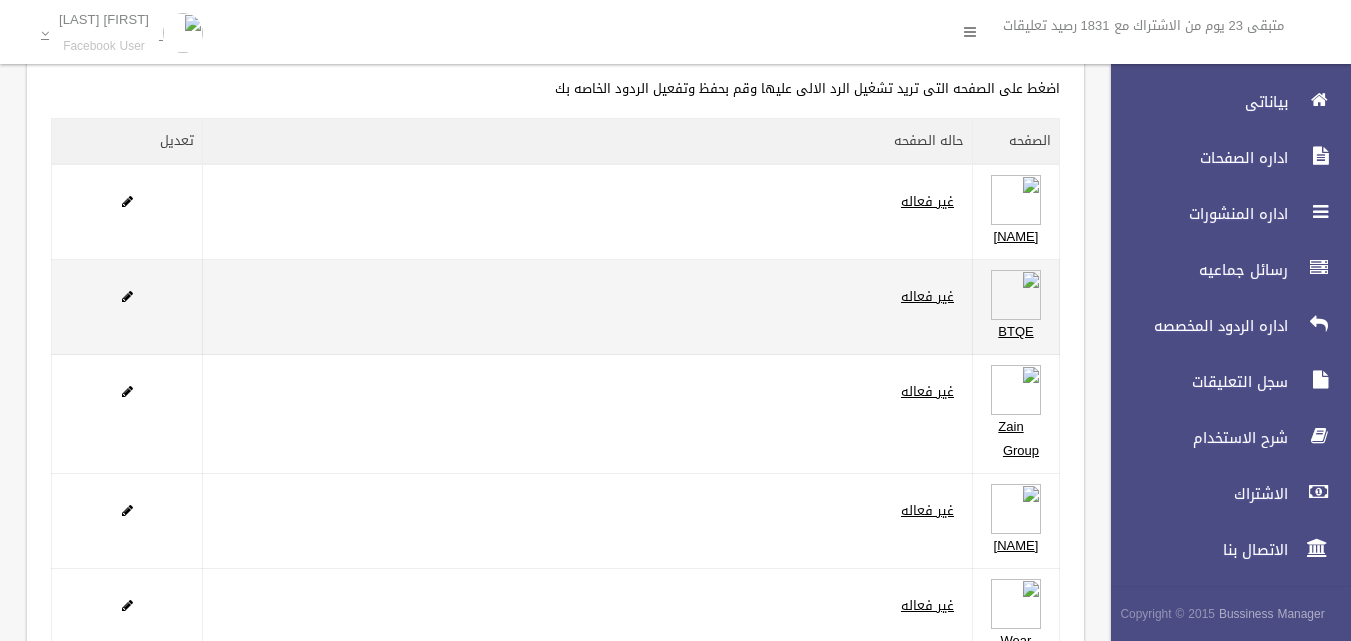 scroll, scrollTop: 292, scrollLeft: 0, axis: vertical 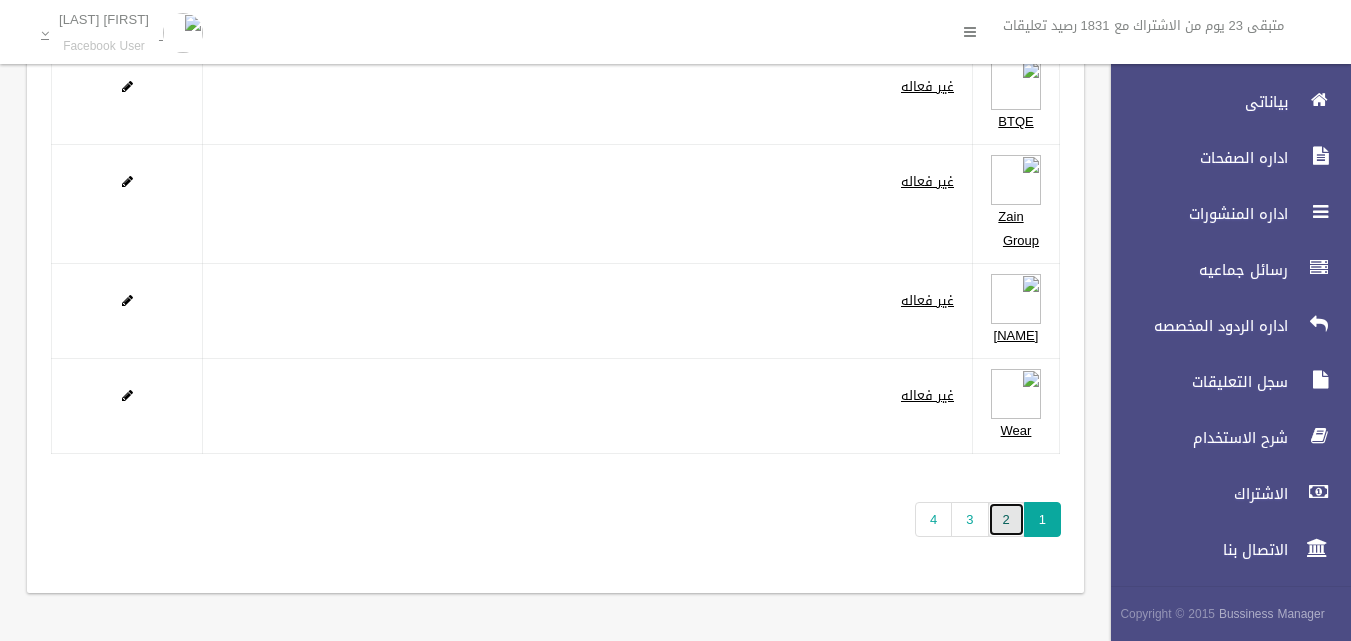 click on "2" at bounding box center [1006, 519] 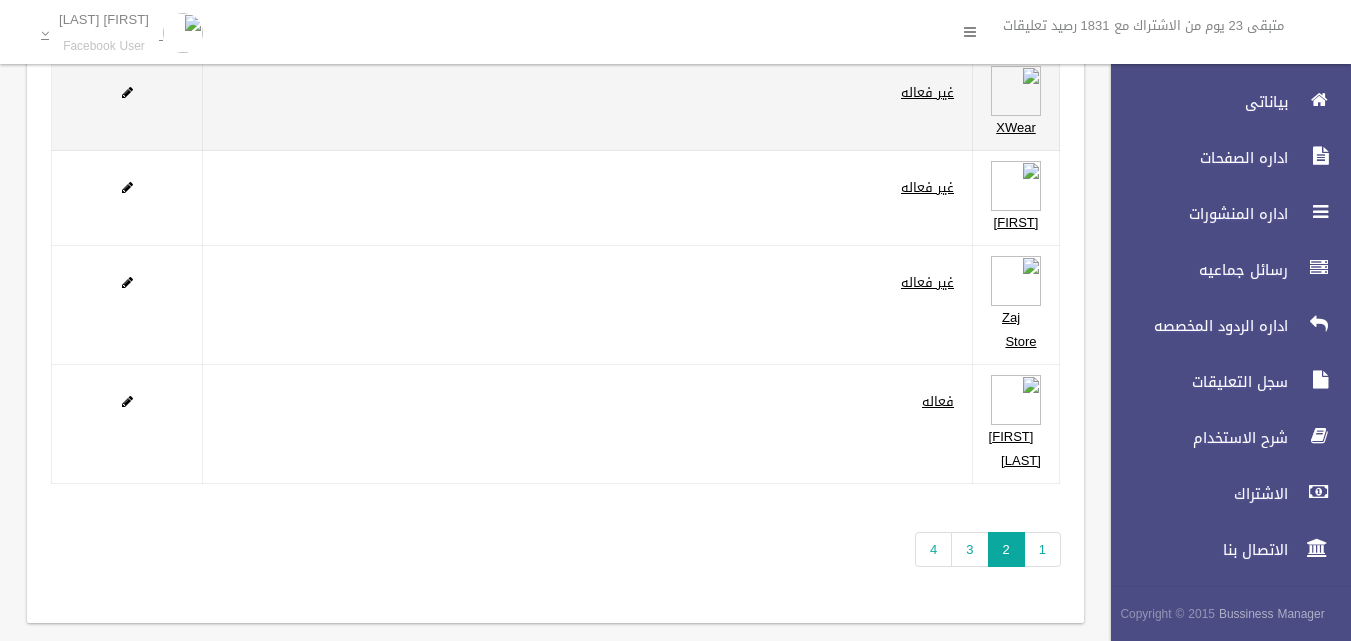 scroll, scrollTop: 316, scrollLeft: 0, axis: vertical 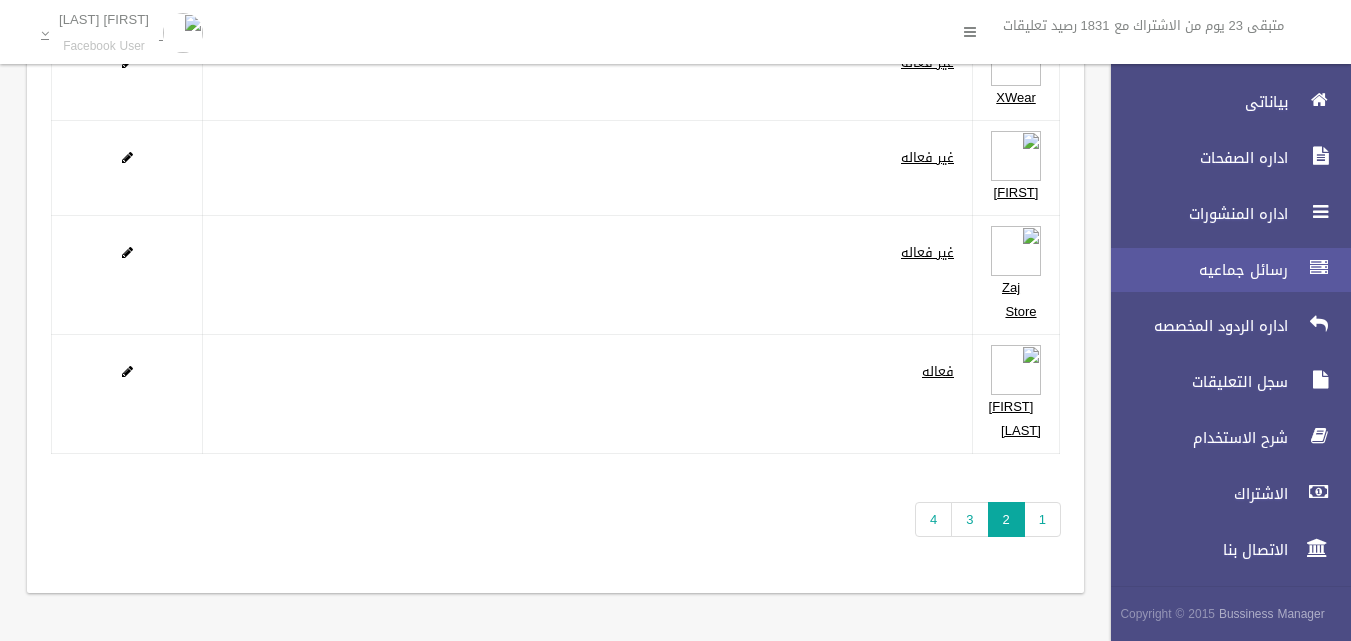 click on "رسائل جماعيه" at bounding box center (1194, 270) 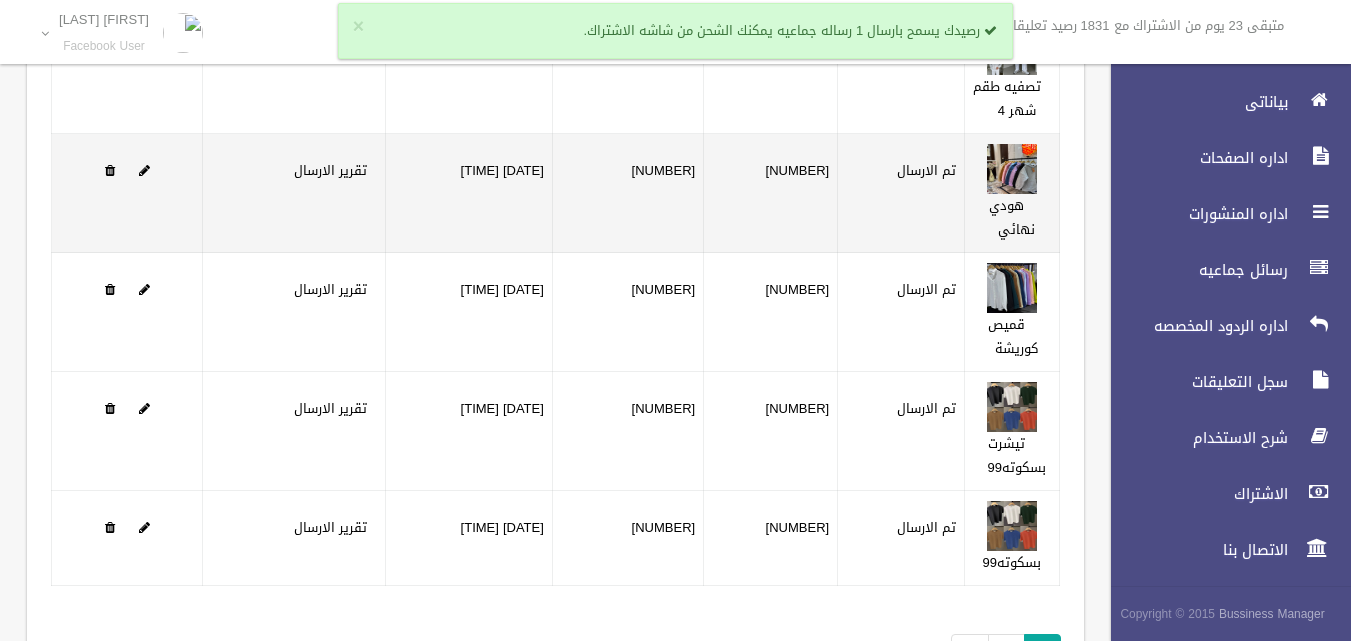 scroll, scrollTop: 300, scrollLeft: 0, axis: vertical 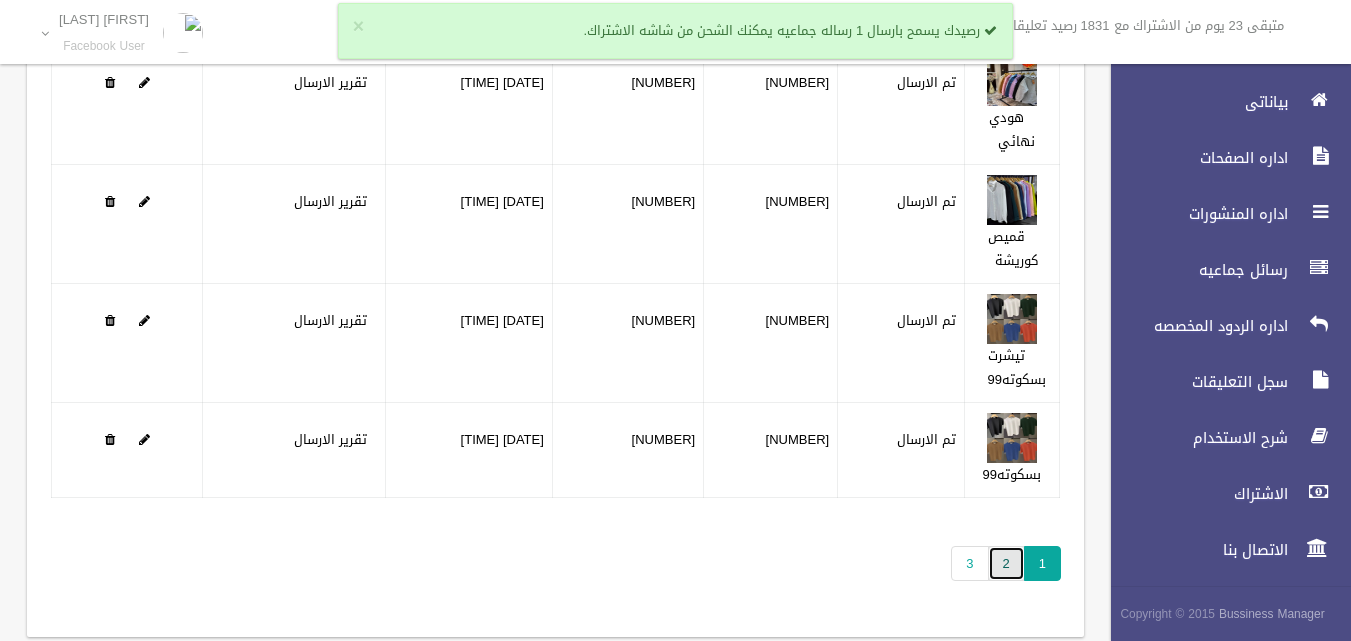 click on "2" at bounding box center [1006, 563] 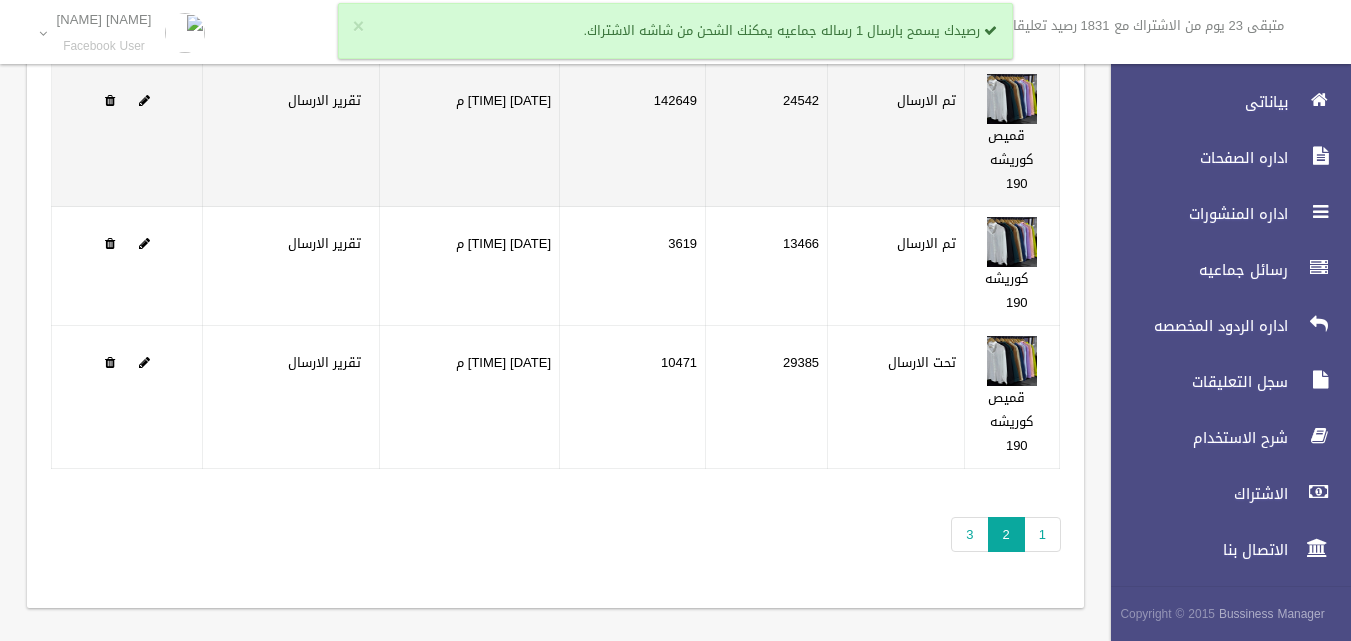 scroll, scrollTop: 392, scrollLeft: 0, axis: vertical 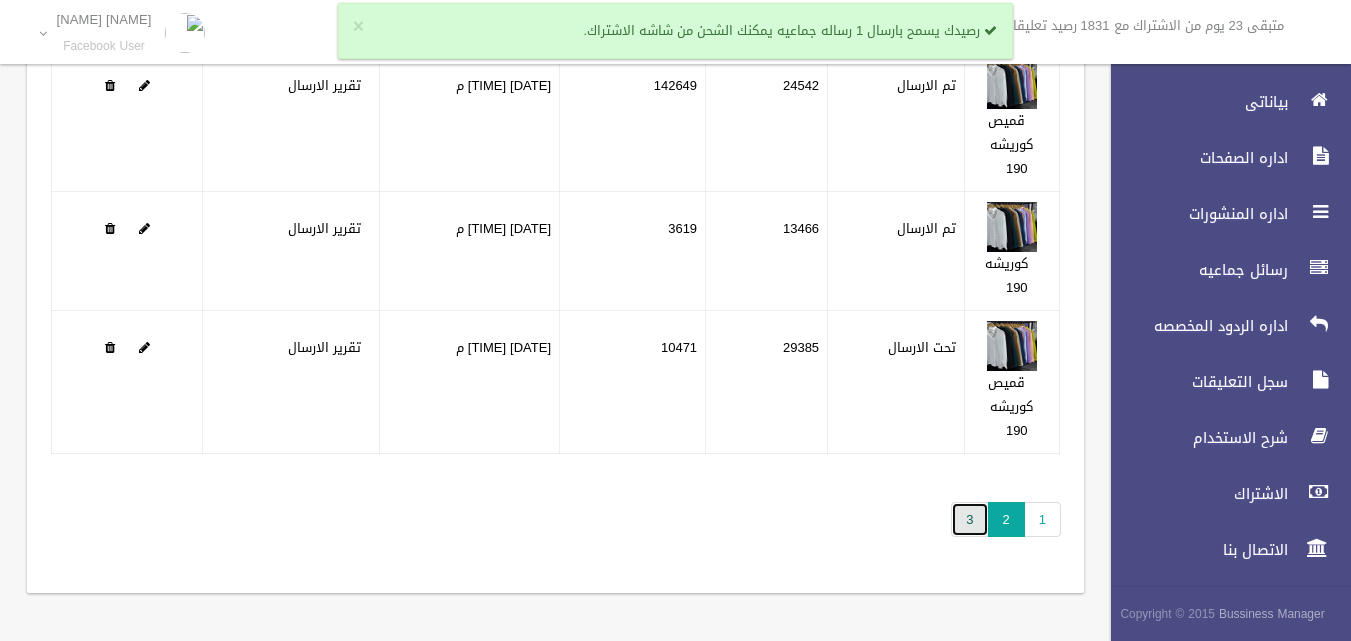 click on "3" at bounding box center (969, 519) 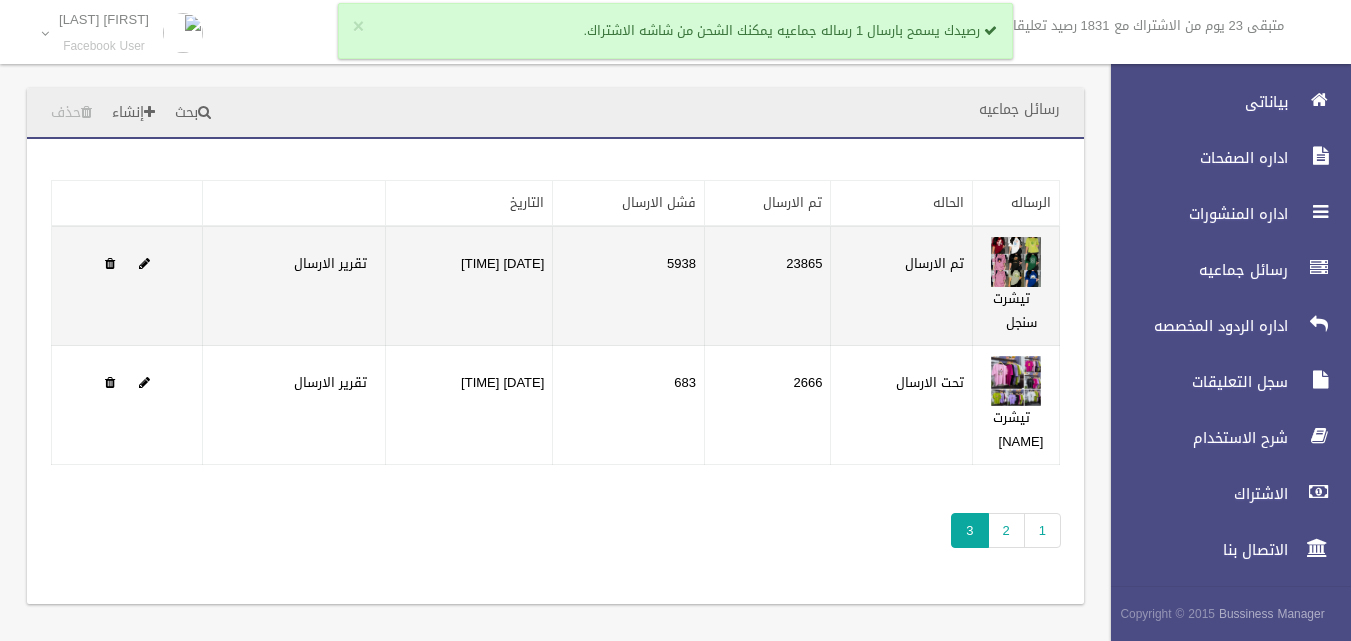 scroll, scrollTop: 0, scrollLeft: 0, axis: both 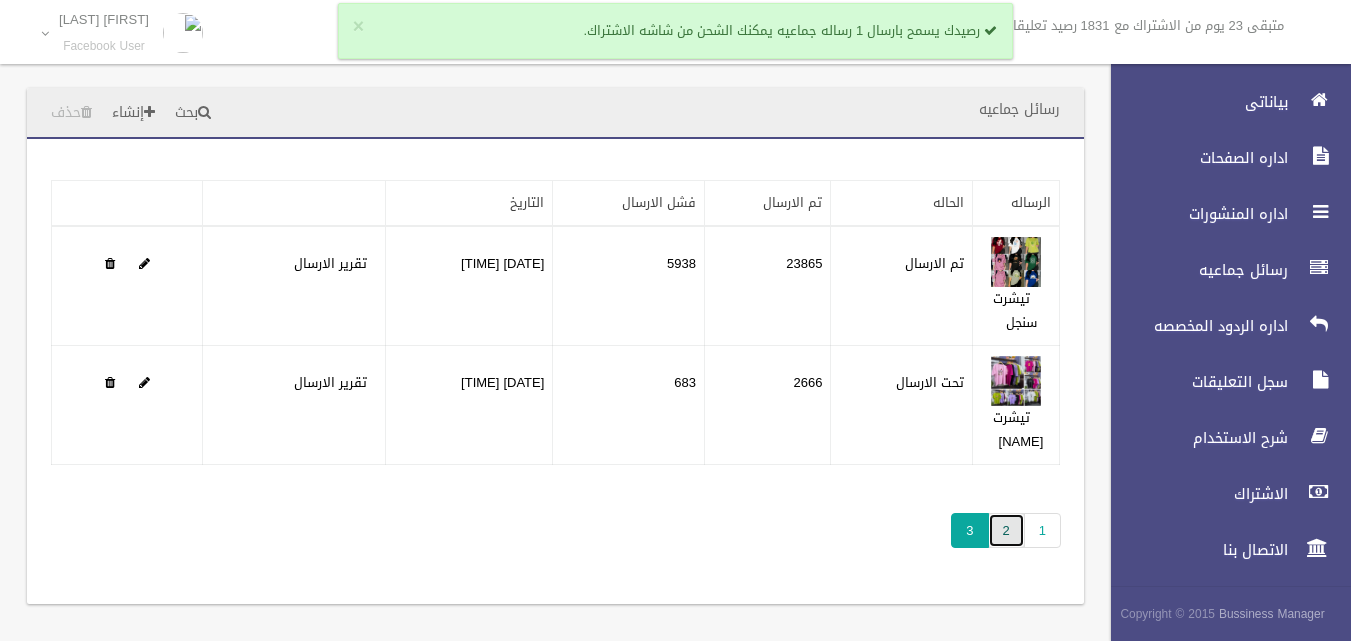 click on "2" at bounding box center (1006, 530) 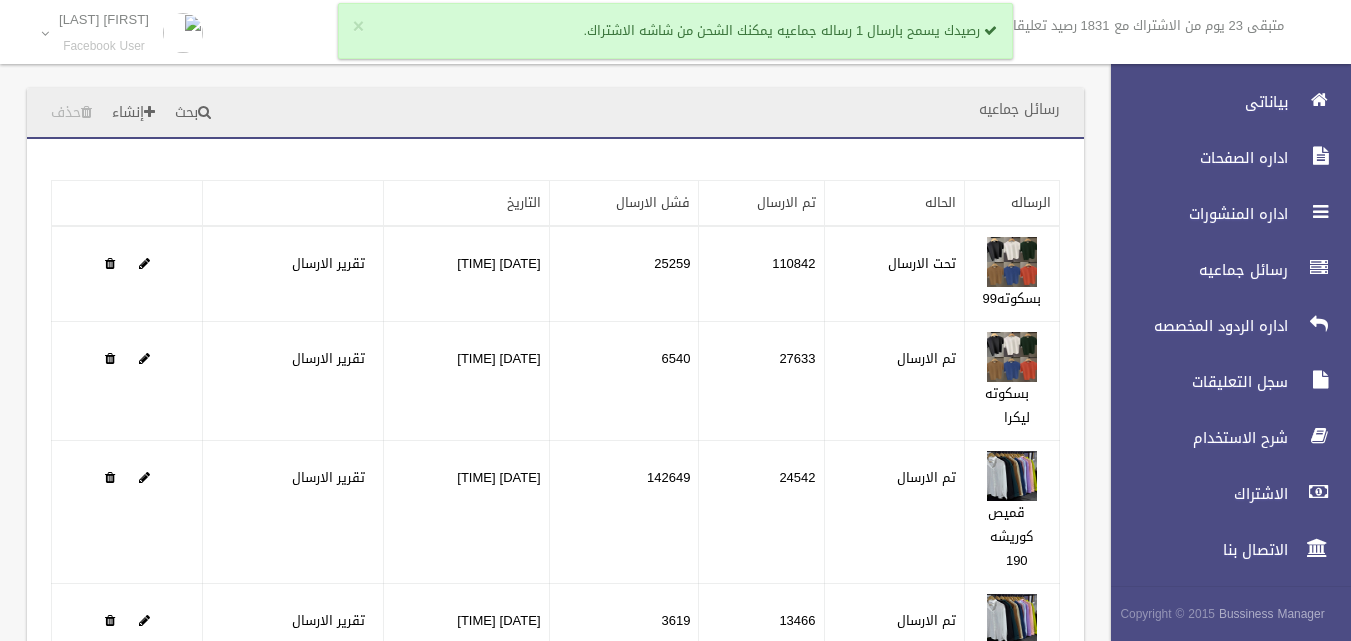 scroll, scrollTop: 0, scrollLeft: 0, axis: both 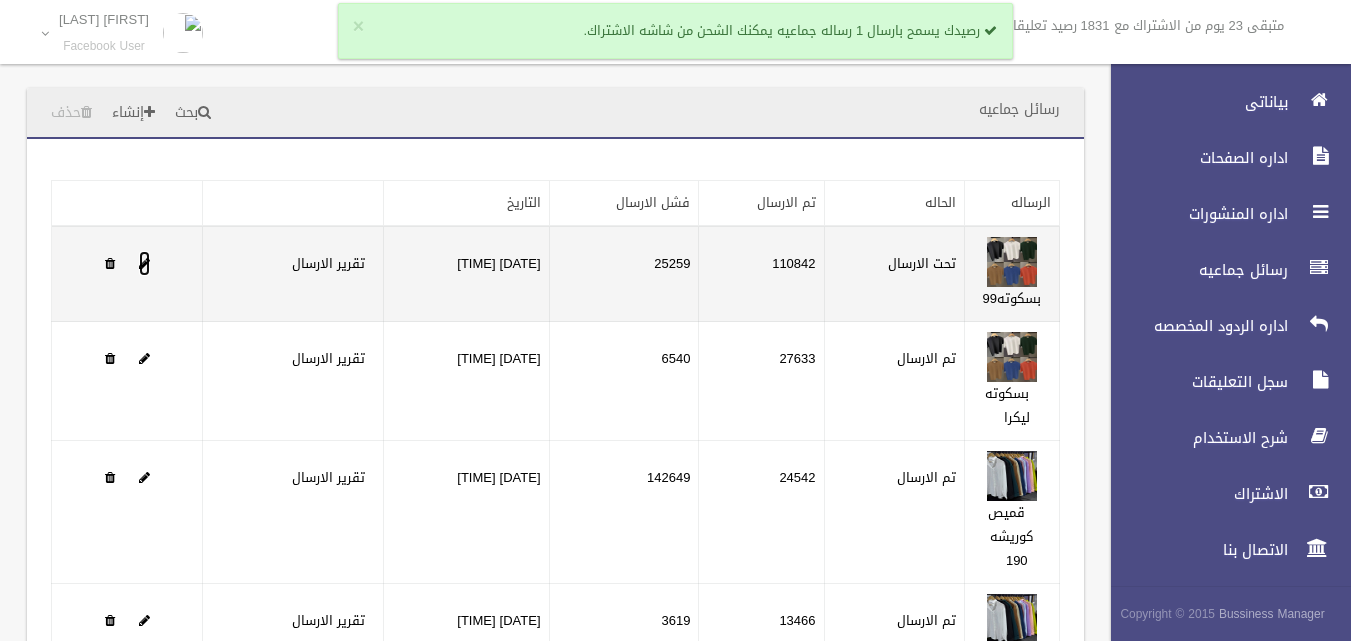 click at bounding box center (144, 263) 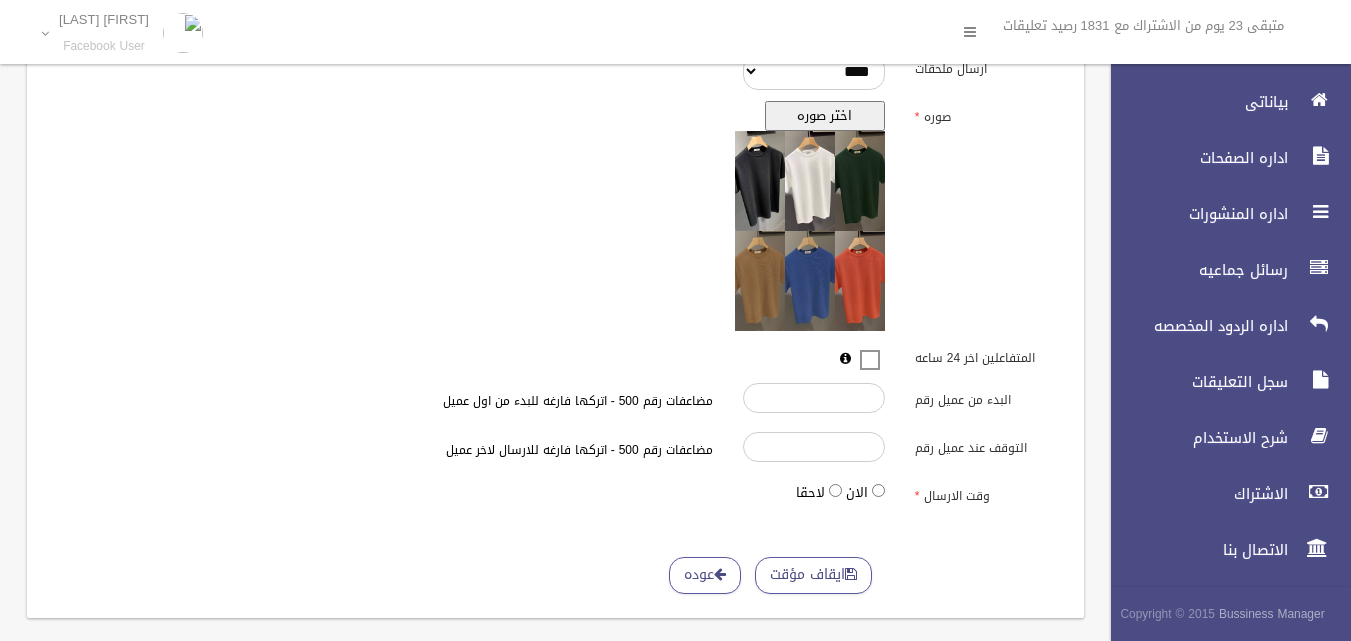scroll, scrollTop: 650, scrollLeft: 0, axis: vertical 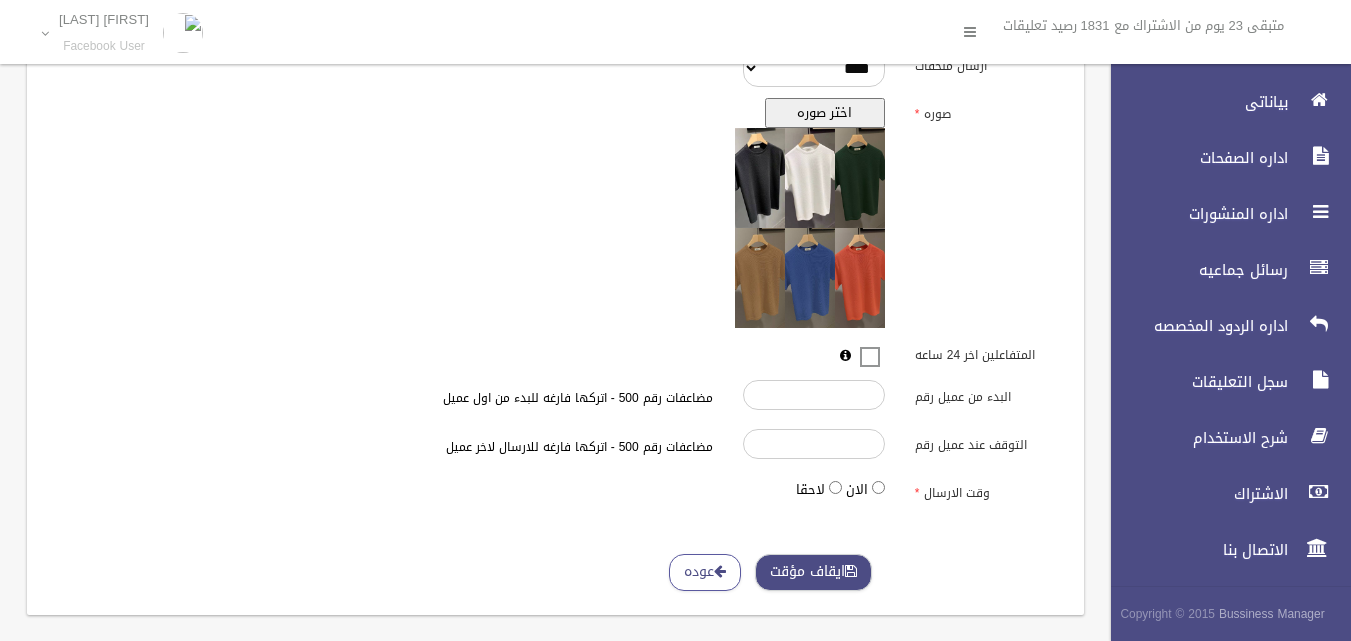 click on "ايقاف مؤقت" at bounding box center (813, 572) 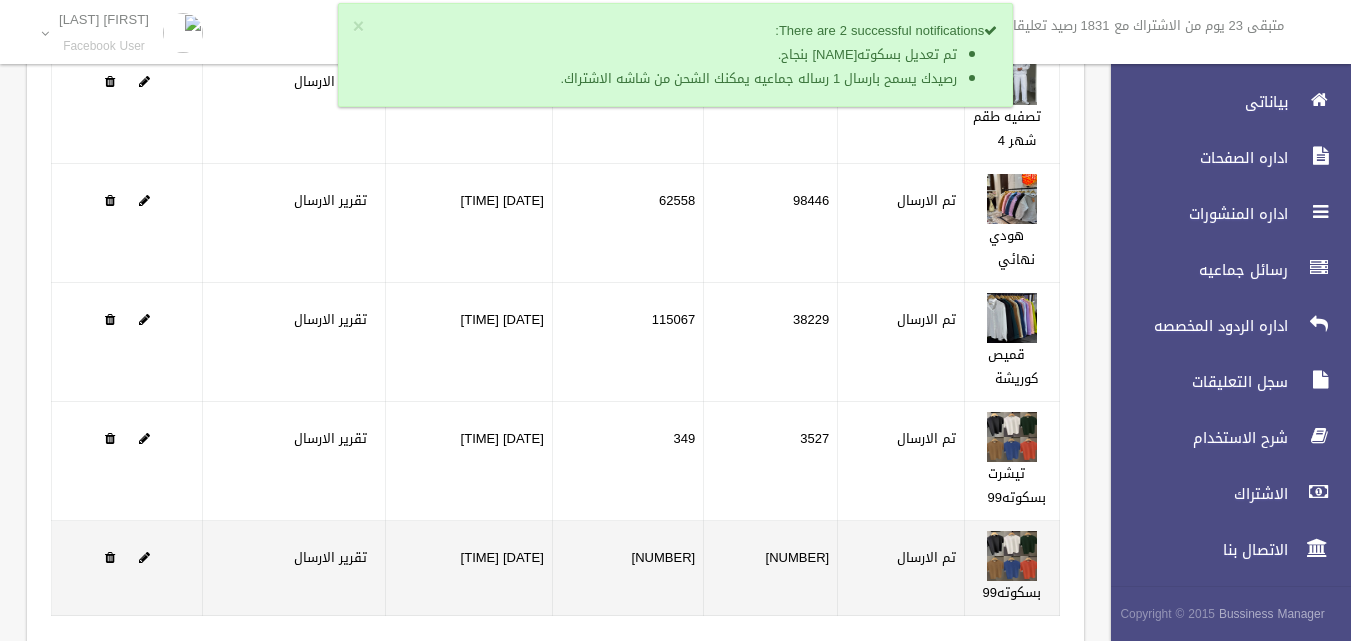 scroll, scrollTop: 344, scrollLeft: 0, axis: vertical 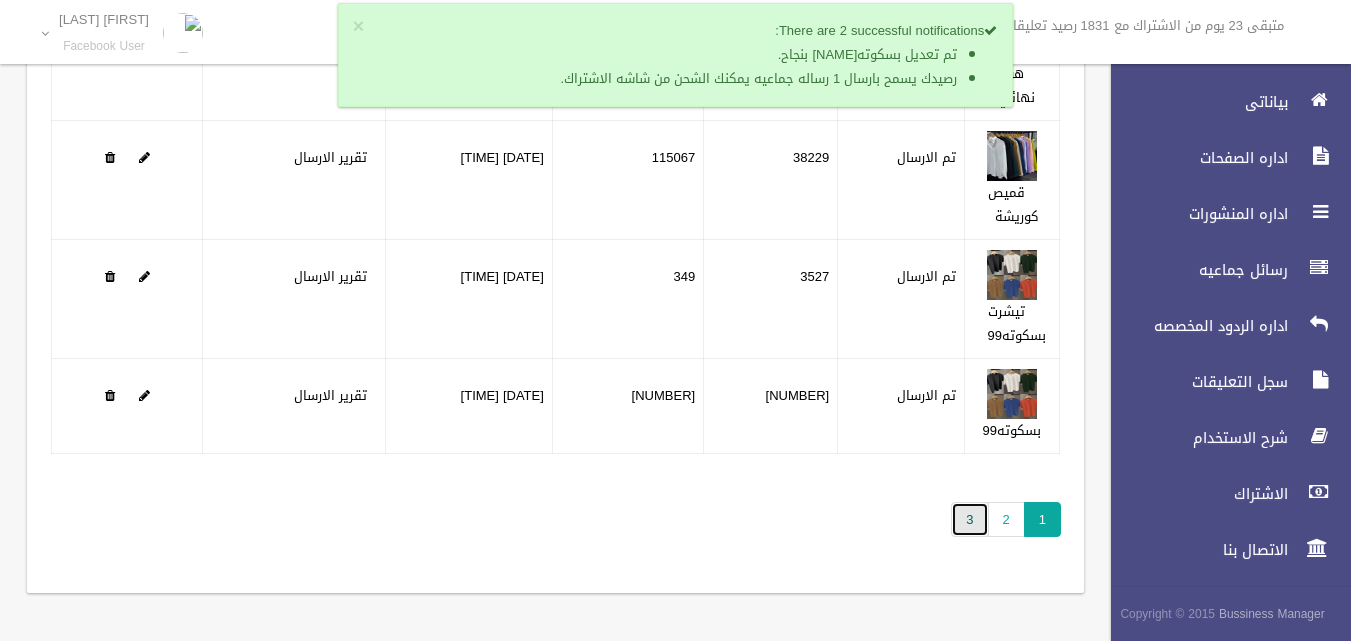 click on "3" at bounding box center (969, 519) 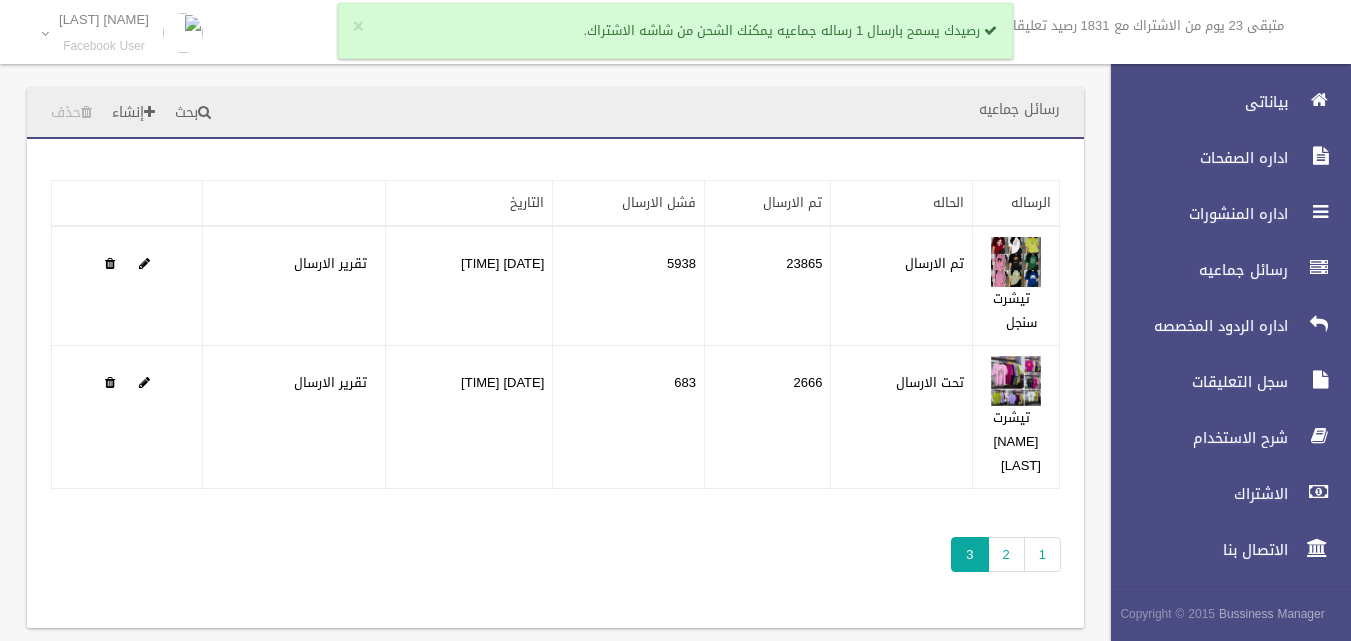 scroll, scrollTop: 0, scrollLeft: 0, axis: both 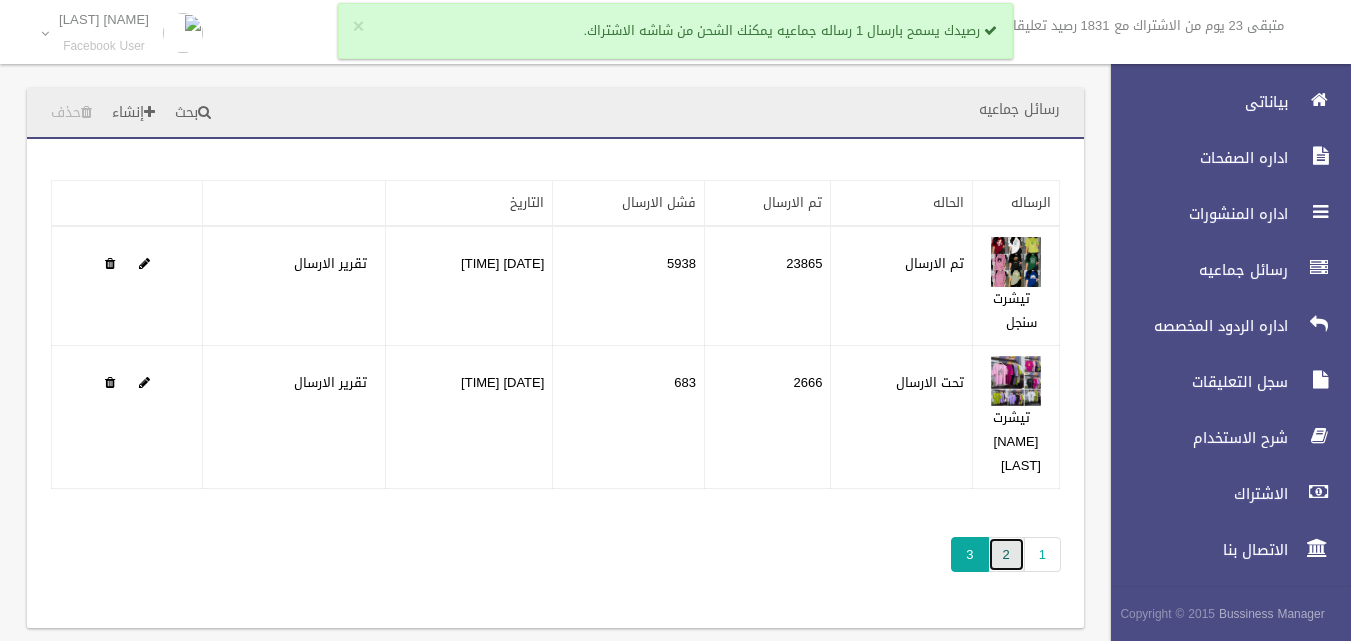 click on "2" at bounding box center [1006, 554] 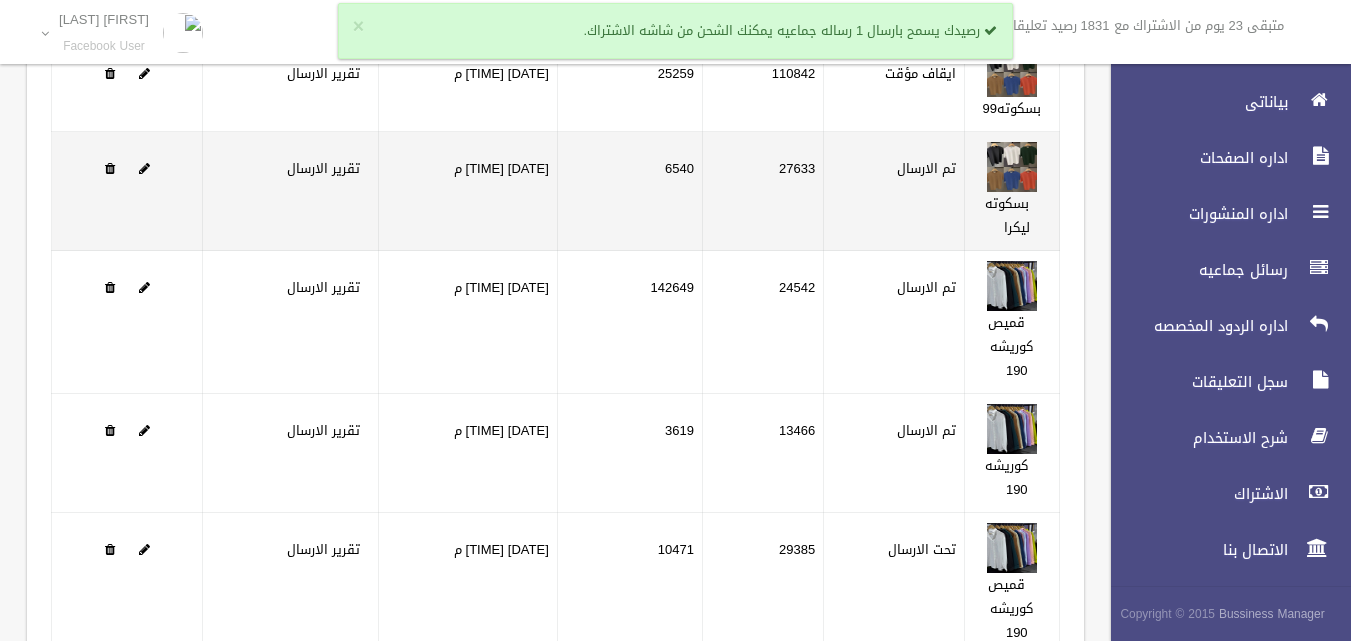 scroll, scrollTop: 0, scrollLeft: 0, axis: both 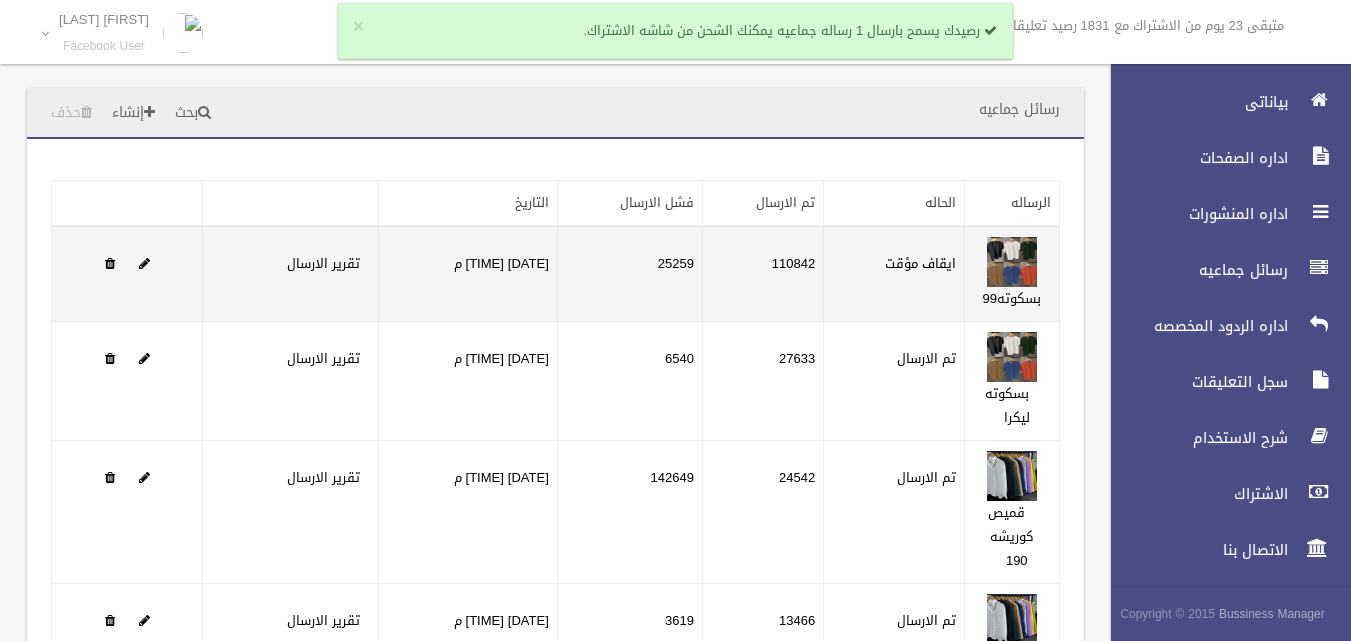 click at bounding box center (127, 274) 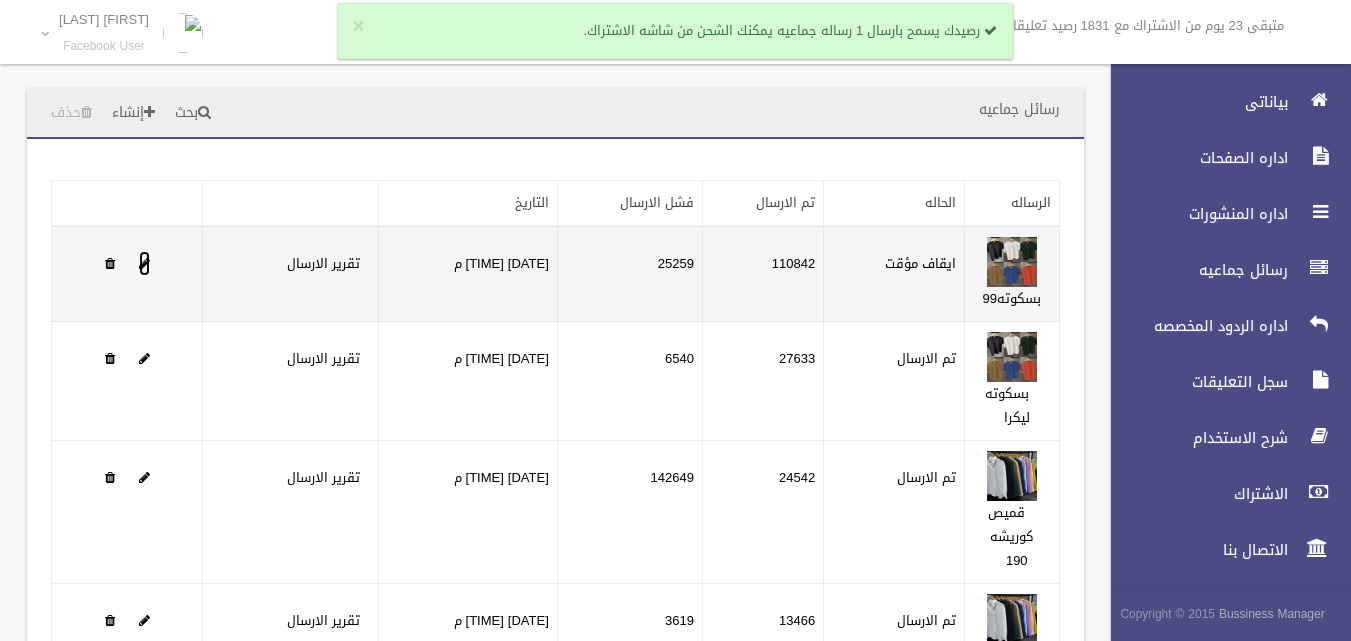 click at bounding box center [144, 263] 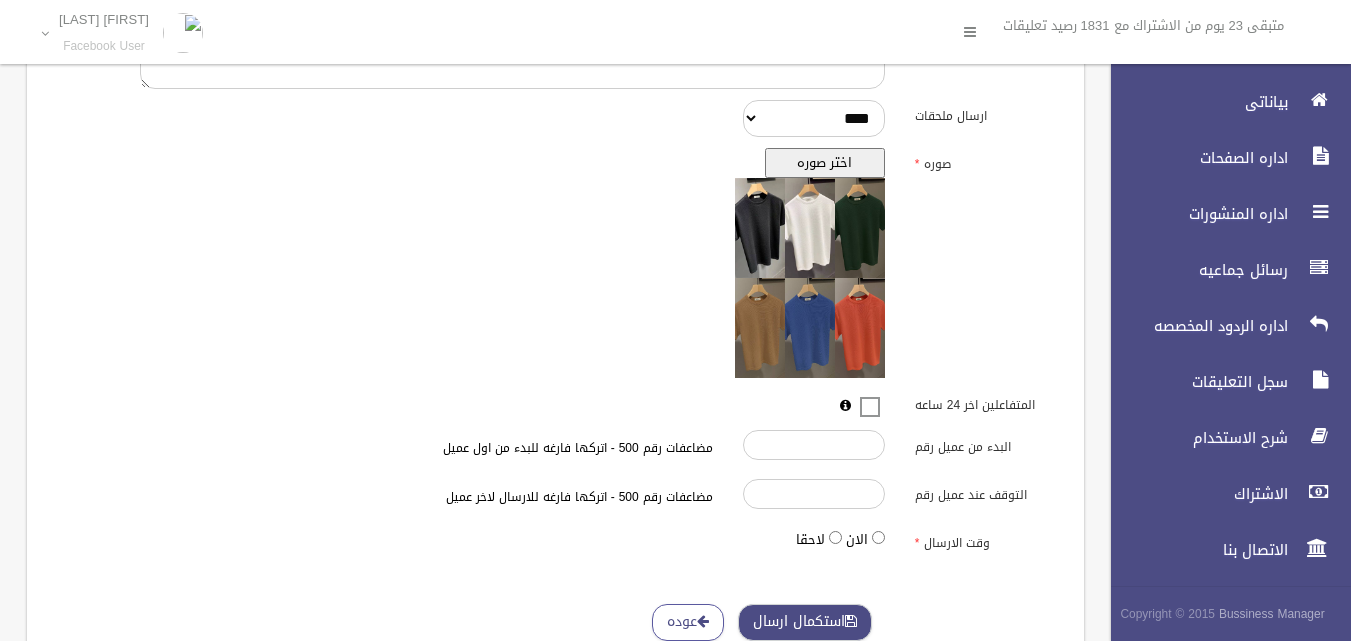 scroll, scrollTop: 650, scrollLeft: 0, axis: vertical 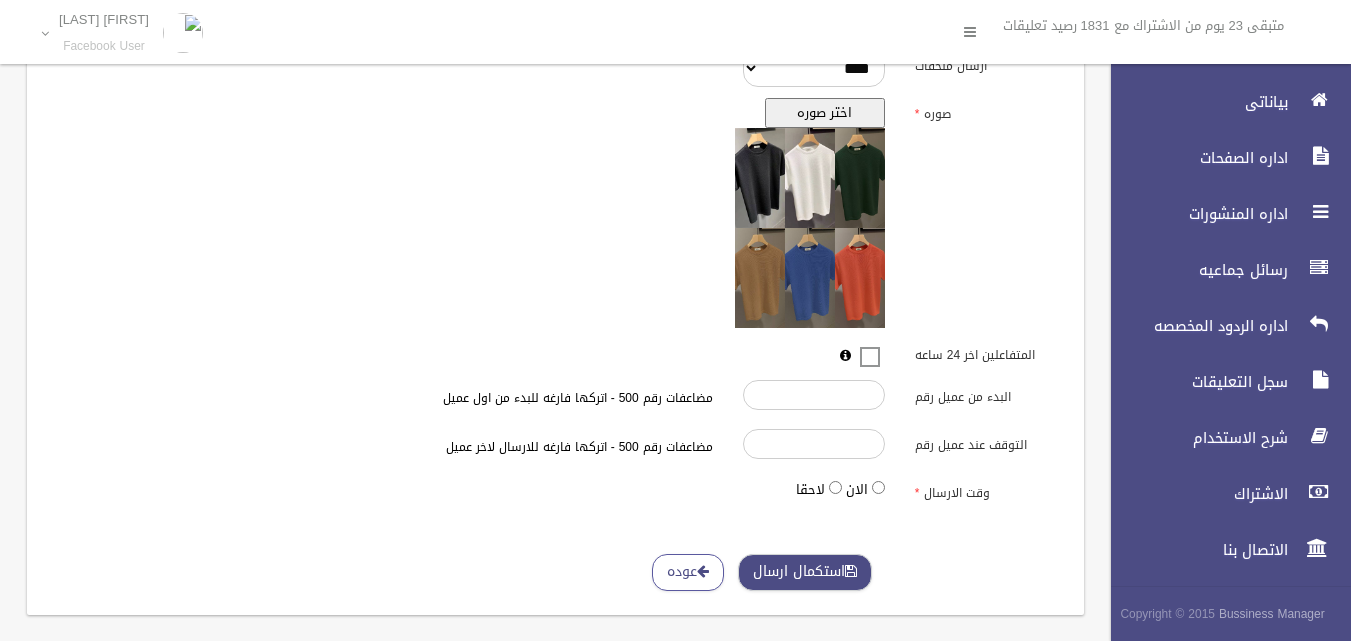 click on "استكمال ارسال" at bounding box center (805, 572) 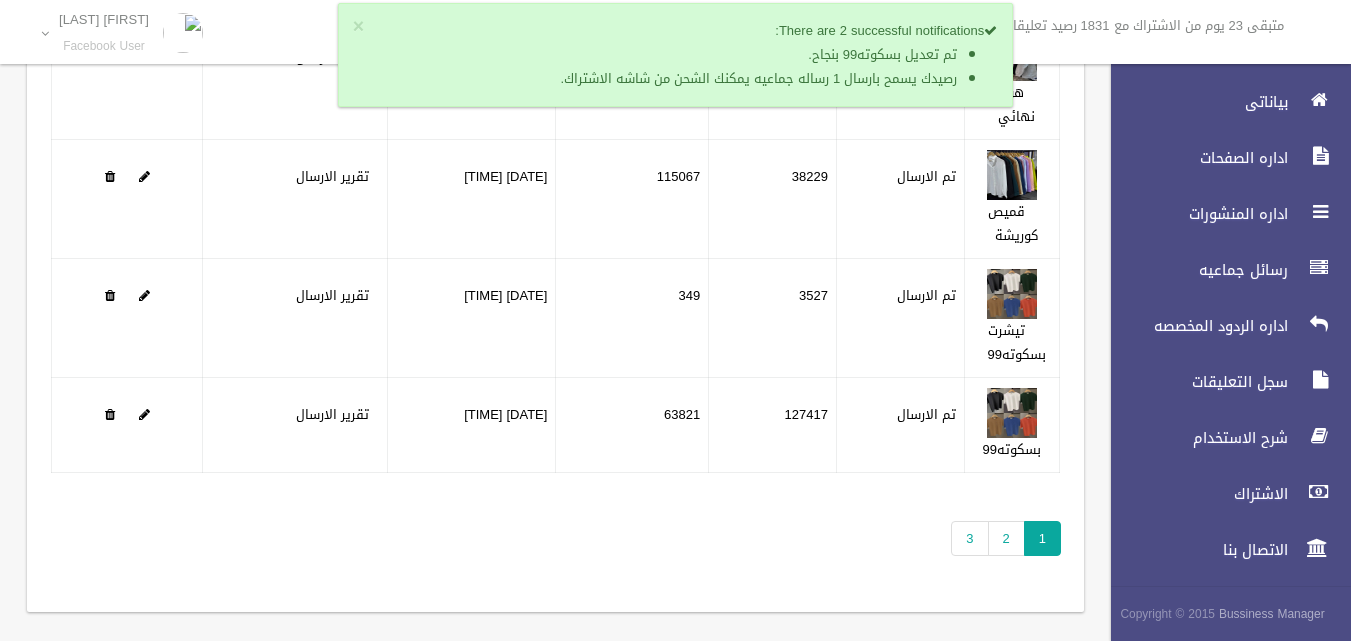 scroll, scrollTop: 344, scrollLeft: 0, axis: vertical 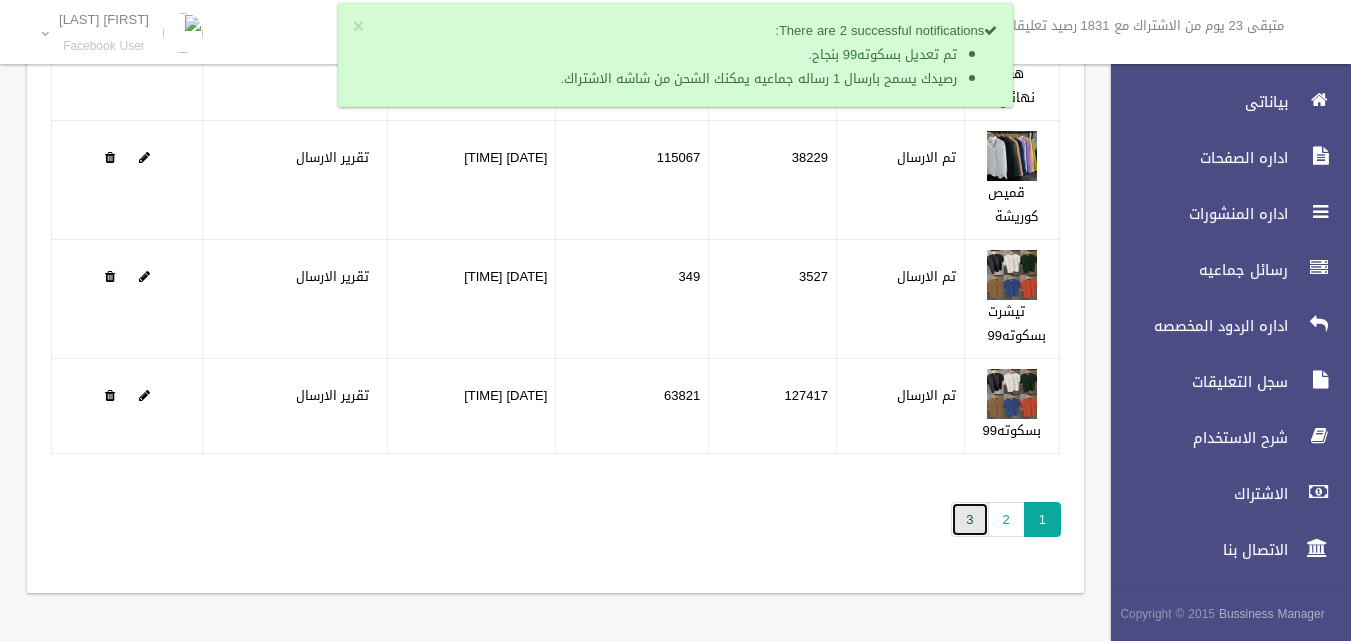 click on "3" at bounding box center (969, 519) 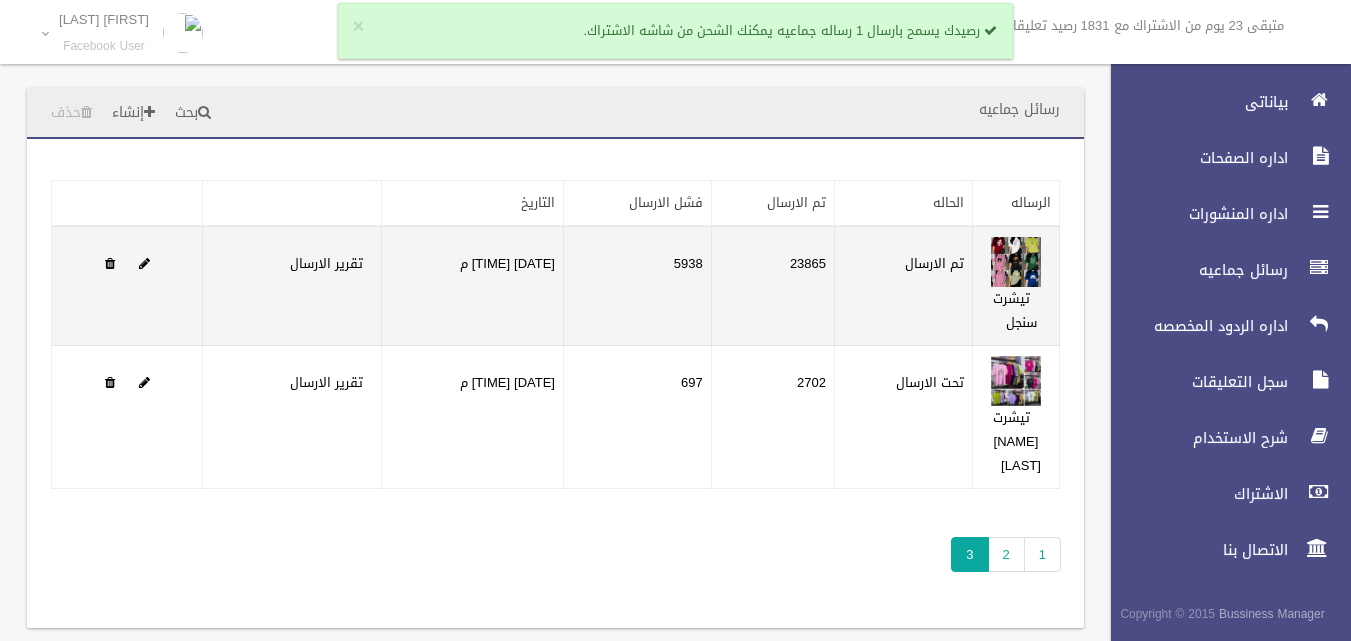 scroll, scrollTop: 0, scrollLeft: 0, axis: both 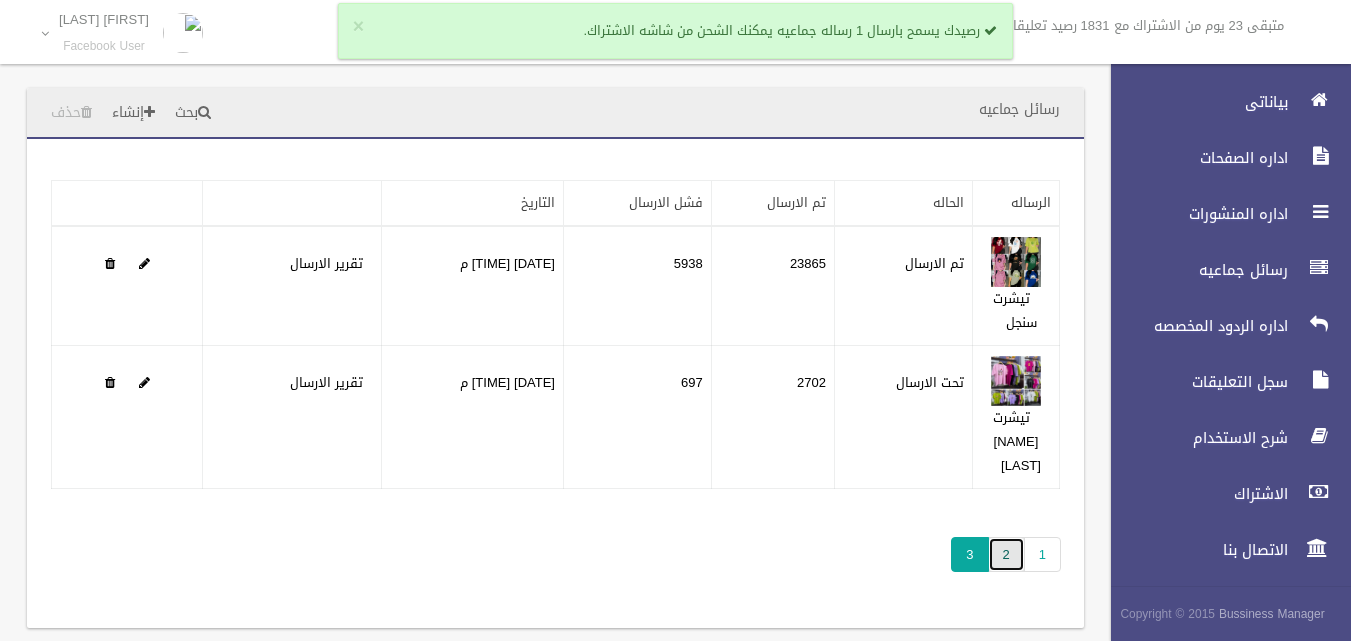 click on "2" at bounding box center [1006, 554] 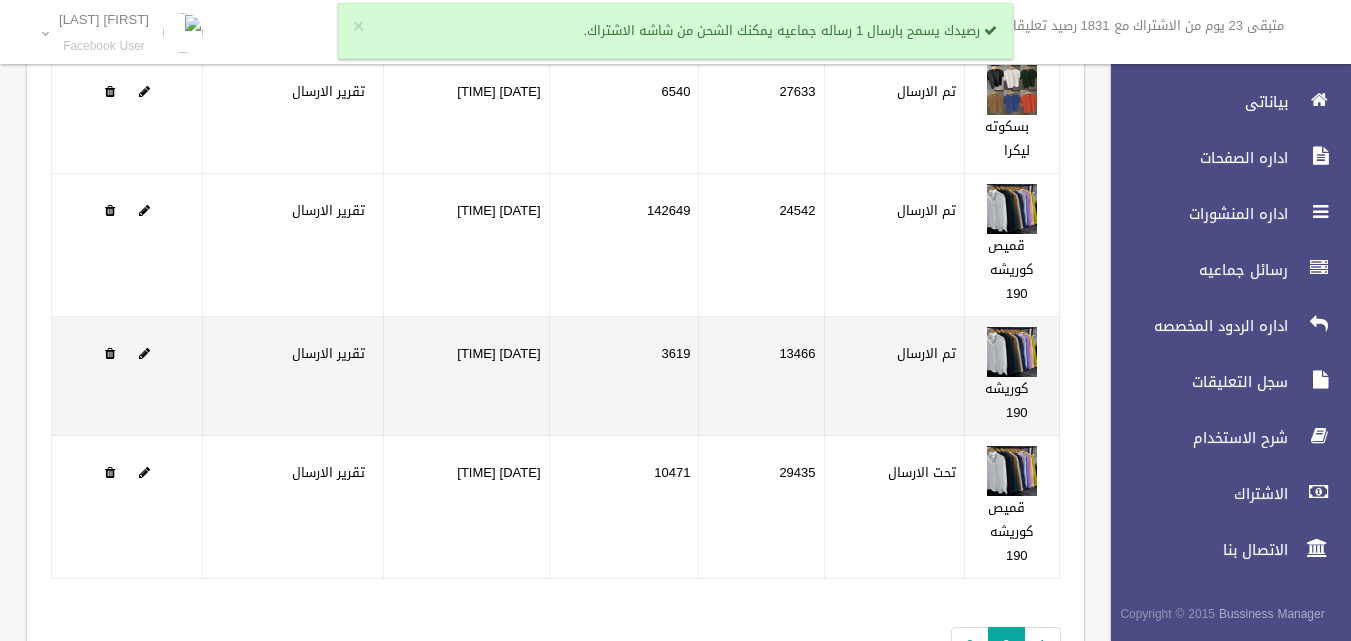 scroll, scrollTop: 300, scrollLeft: 0, axis: vertical 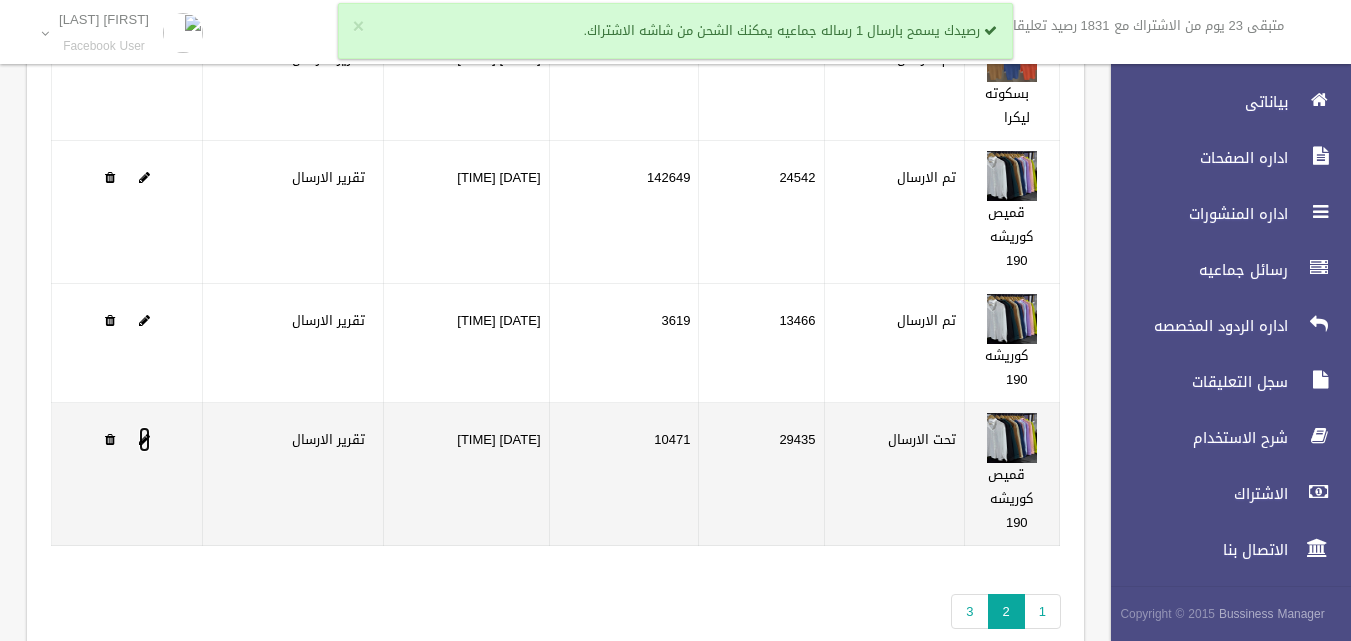 click at bounding box center (144, 439) 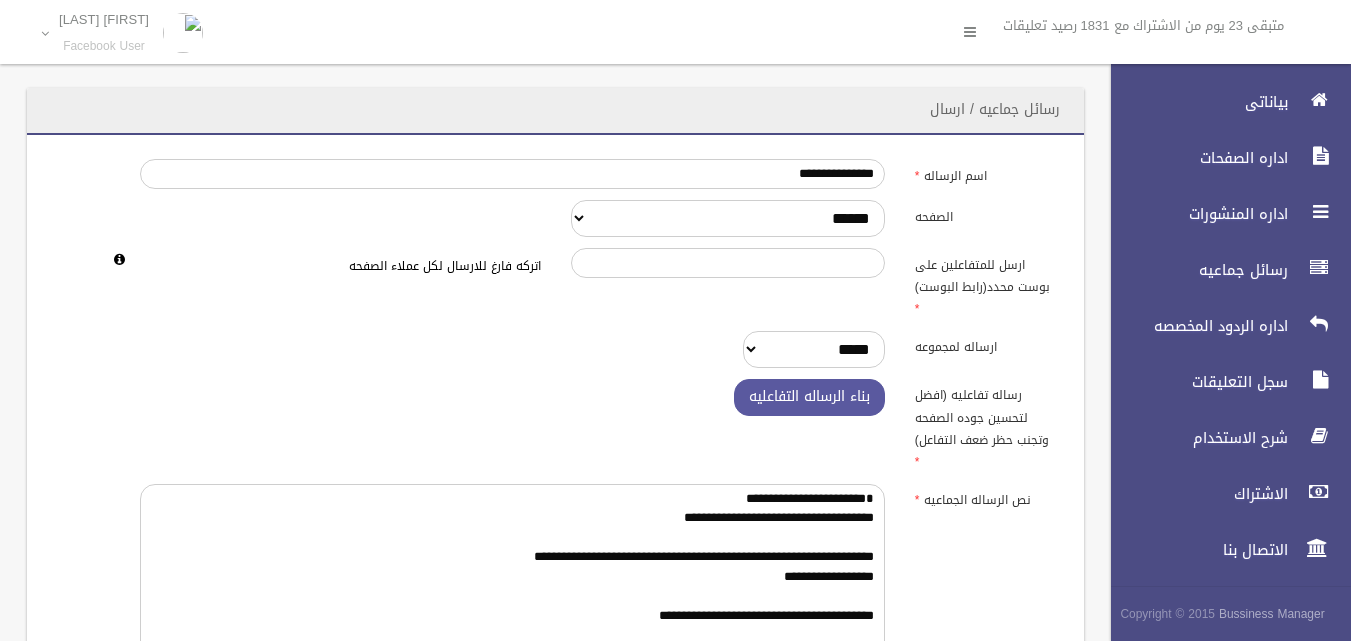 scroll, scrollTop: 600, scrollLeft: 0, axis: vertical 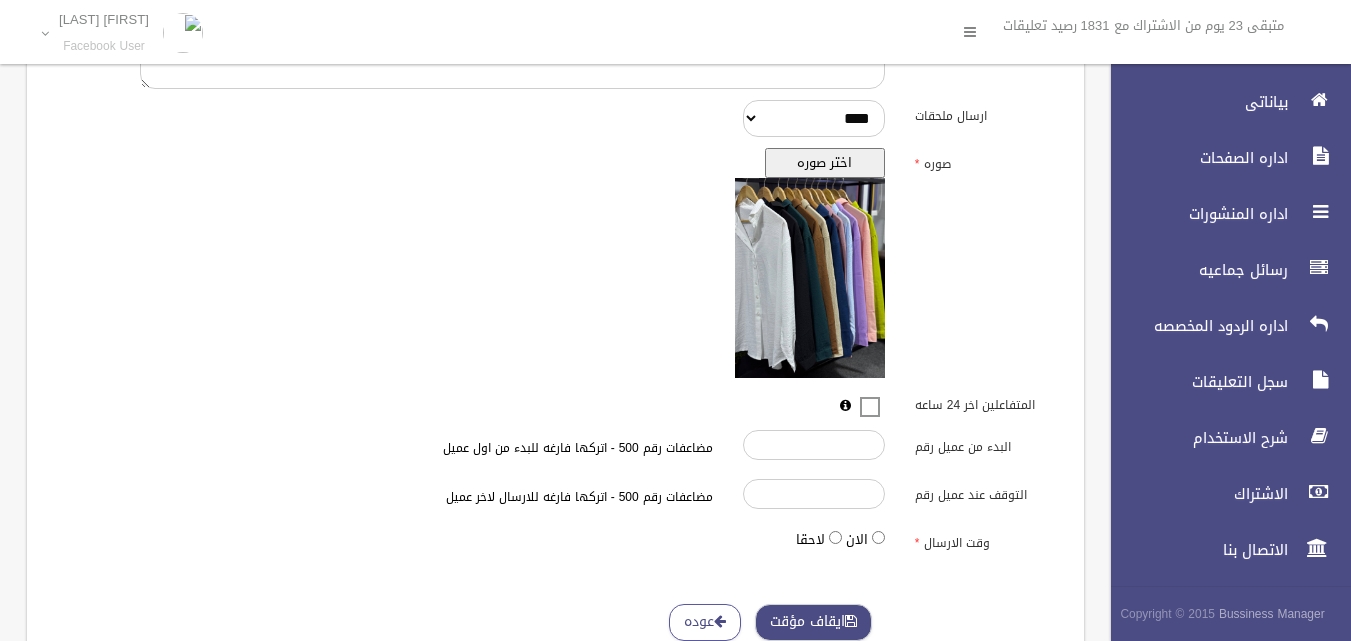 click on "ايقاف مؤقت" at bounding box center (813, 622) 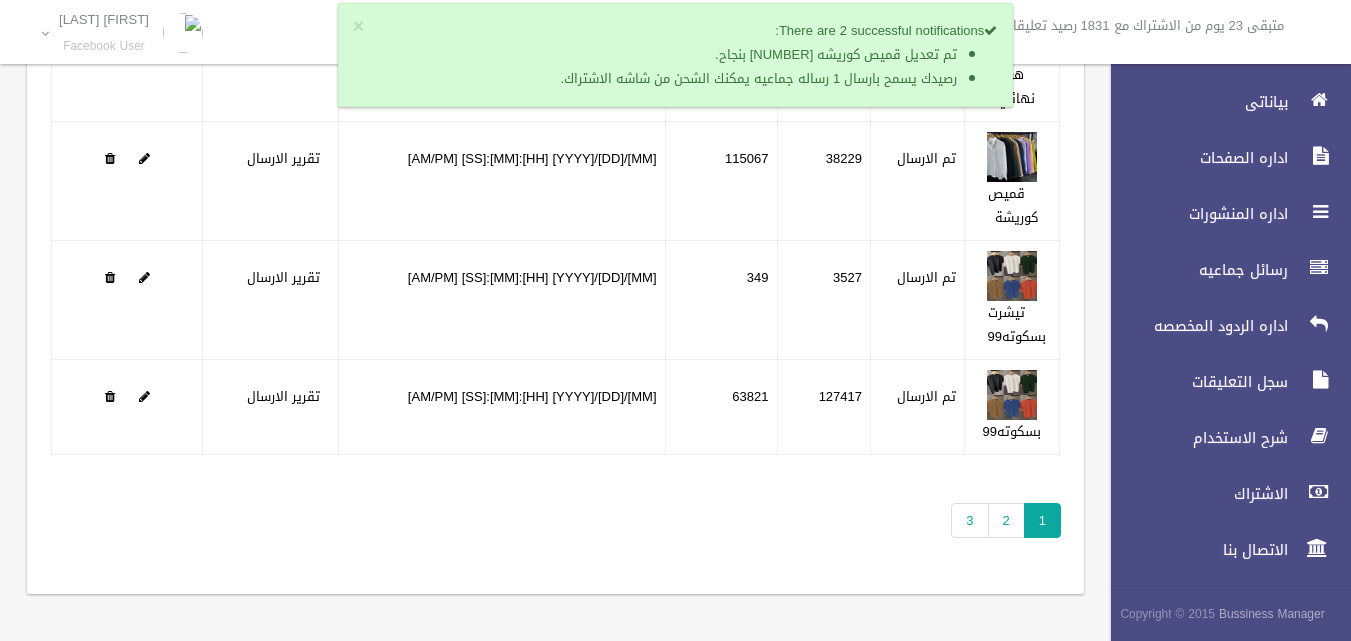 scroll, scrollTop: 344, scrollLeft: 0, axis: vertical 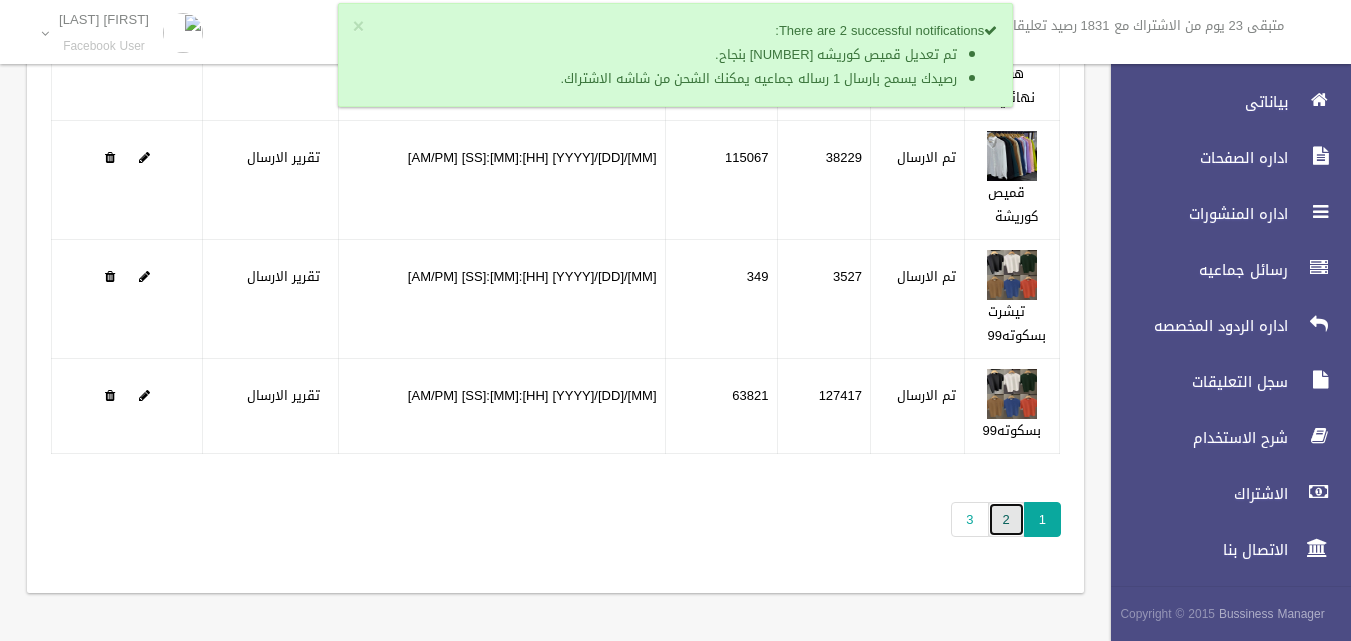 click on "2" at bounding box center [1006, 519] 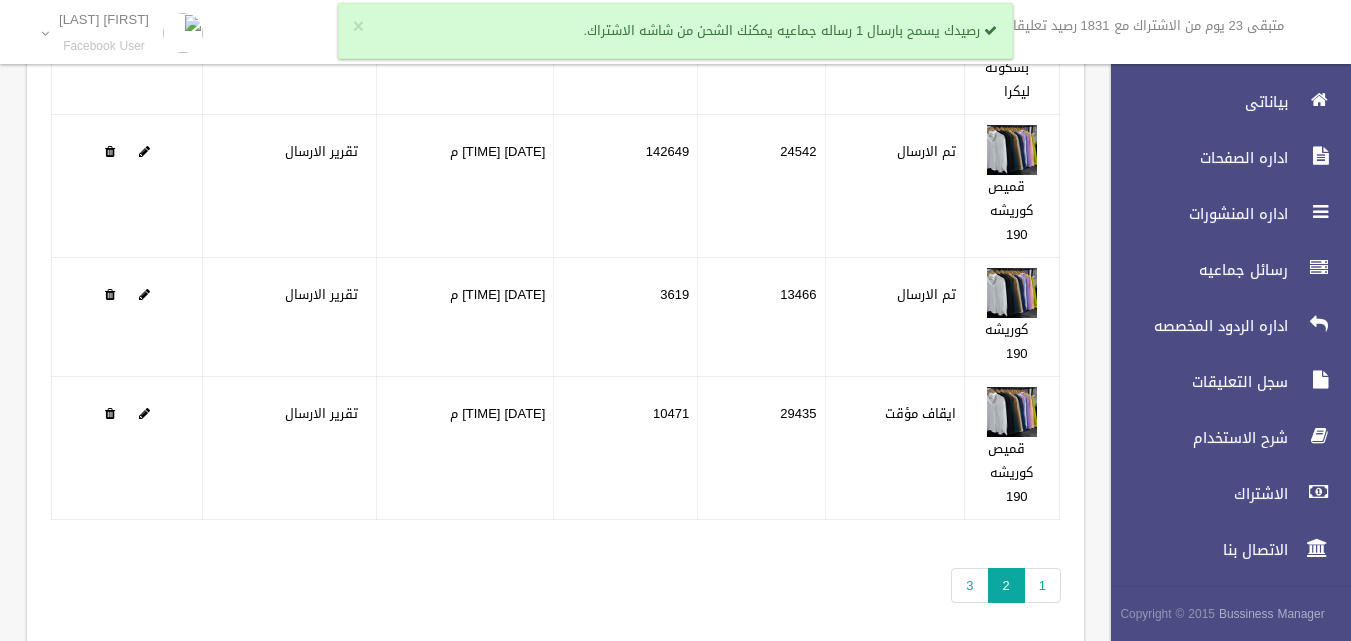 scroll, scrollTop: 392, scrollLeft: 0, axis: vertical 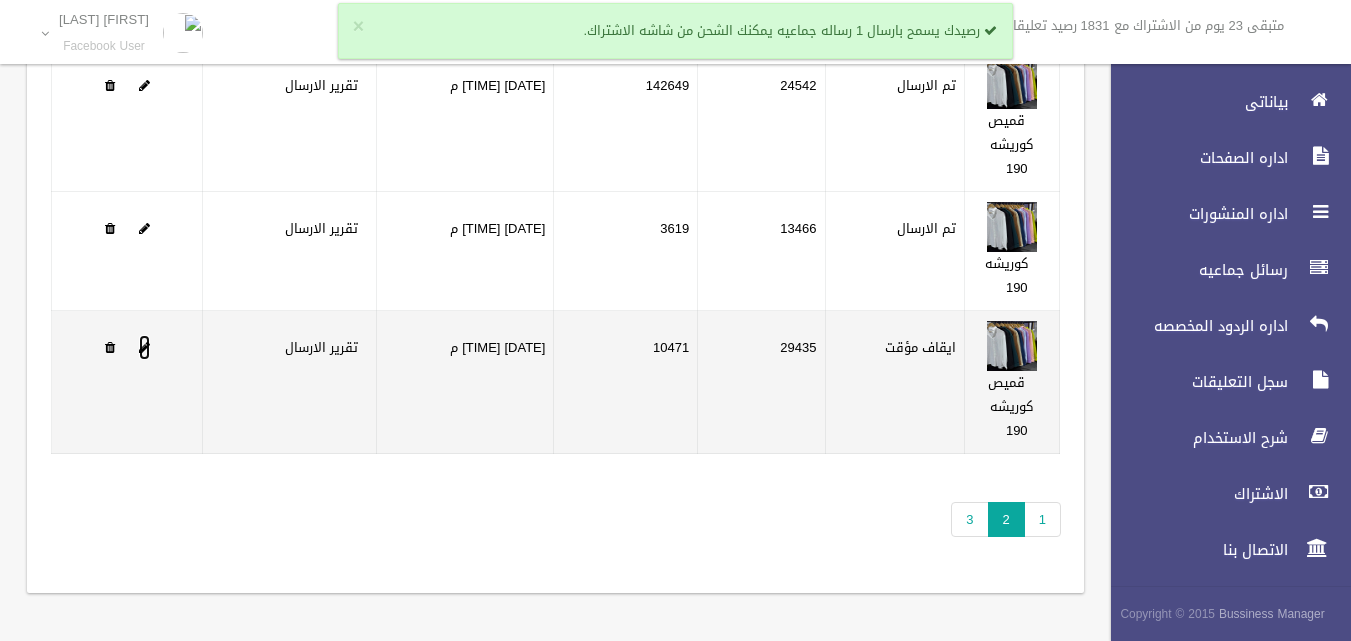 click at bounding box center [144, 347] 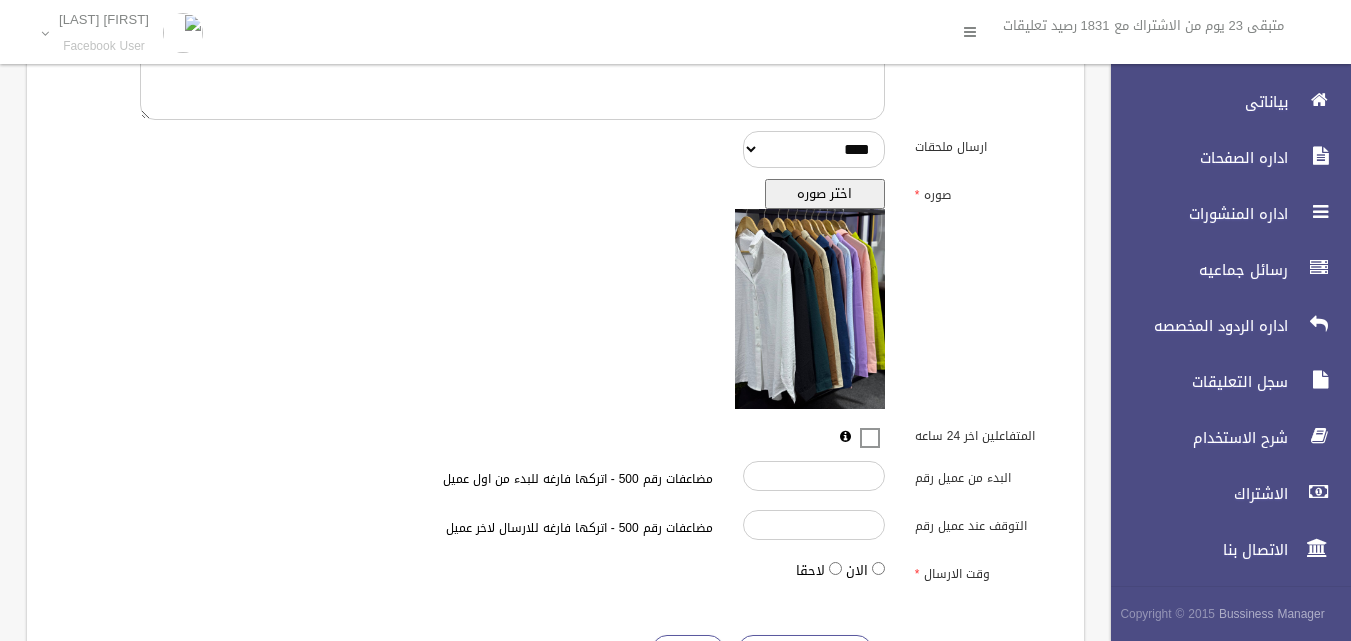 scroll, scrollTop: 650, scrollLeft: 0, axis: vertical 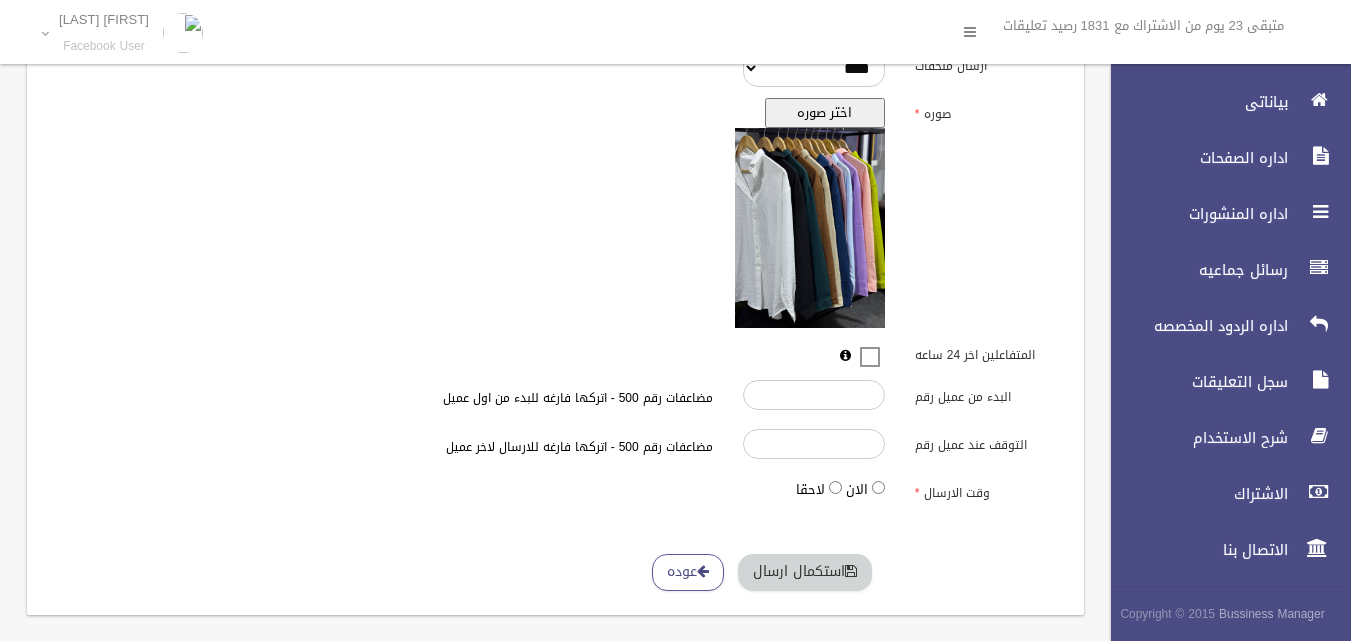 click on "استكمال ارسال" at bounding box center (805, 572) 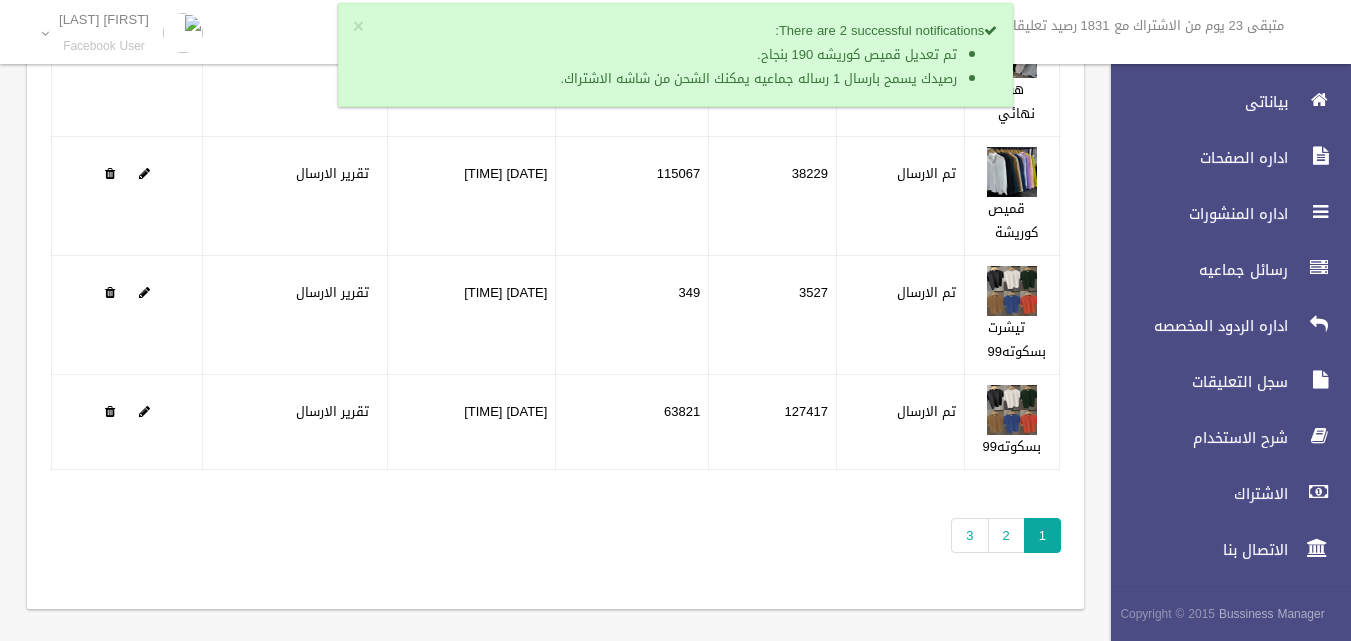 scroll, scrollTop: 344, scrollLeft: 0, axis: vertical 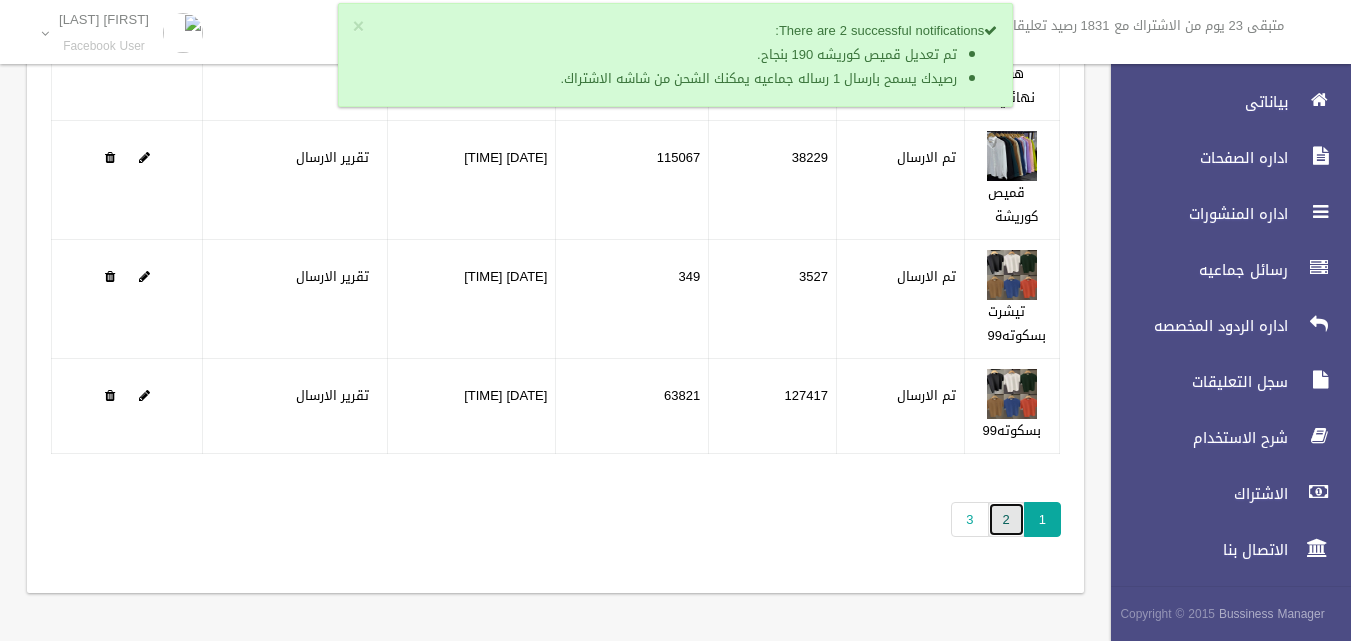click on "2" at bounding box center [1006, 519] 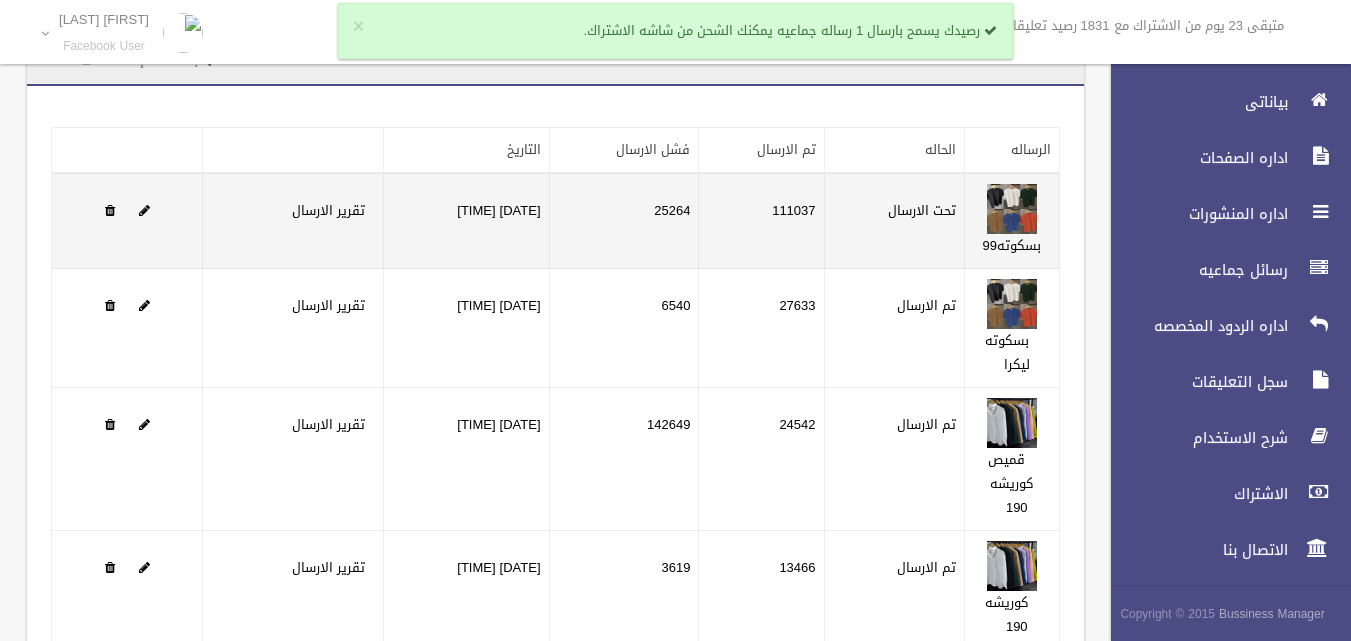 scroll, scrollTop: 100, scrollLeft: 0, axis: vertical 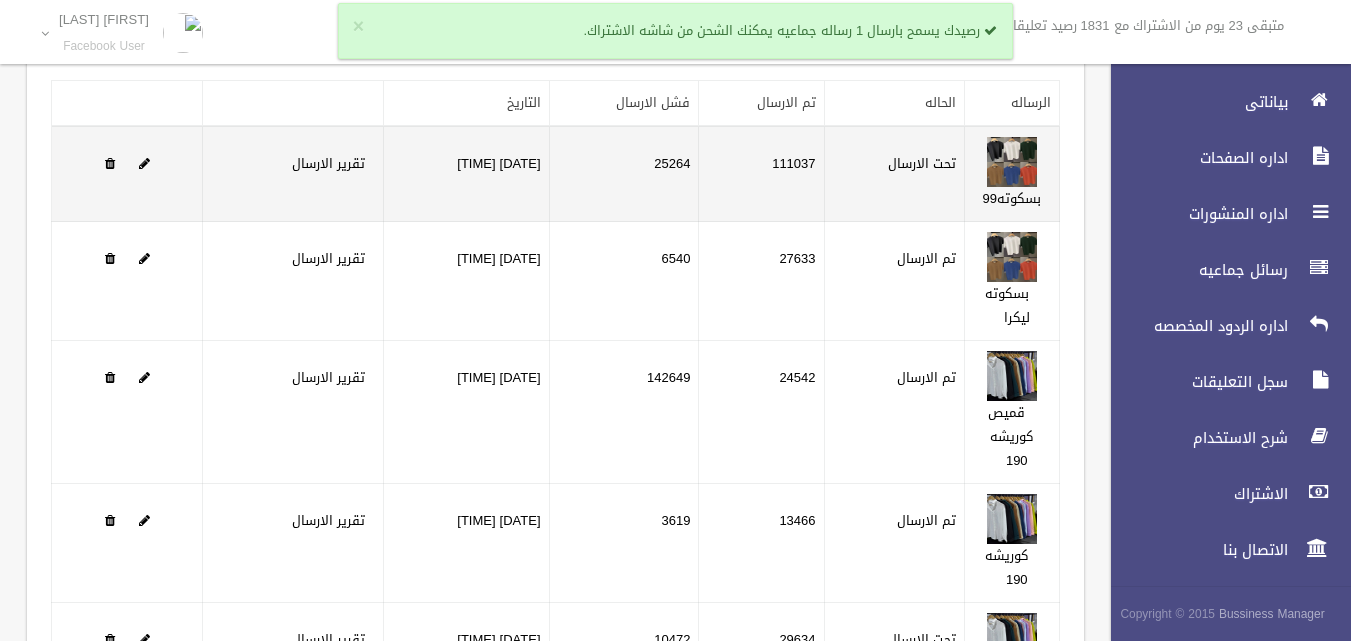 drag, startPoint x: 886, startPoint y: 169, endPoint x: 951, endPoint y: 162, distance: 65.37584 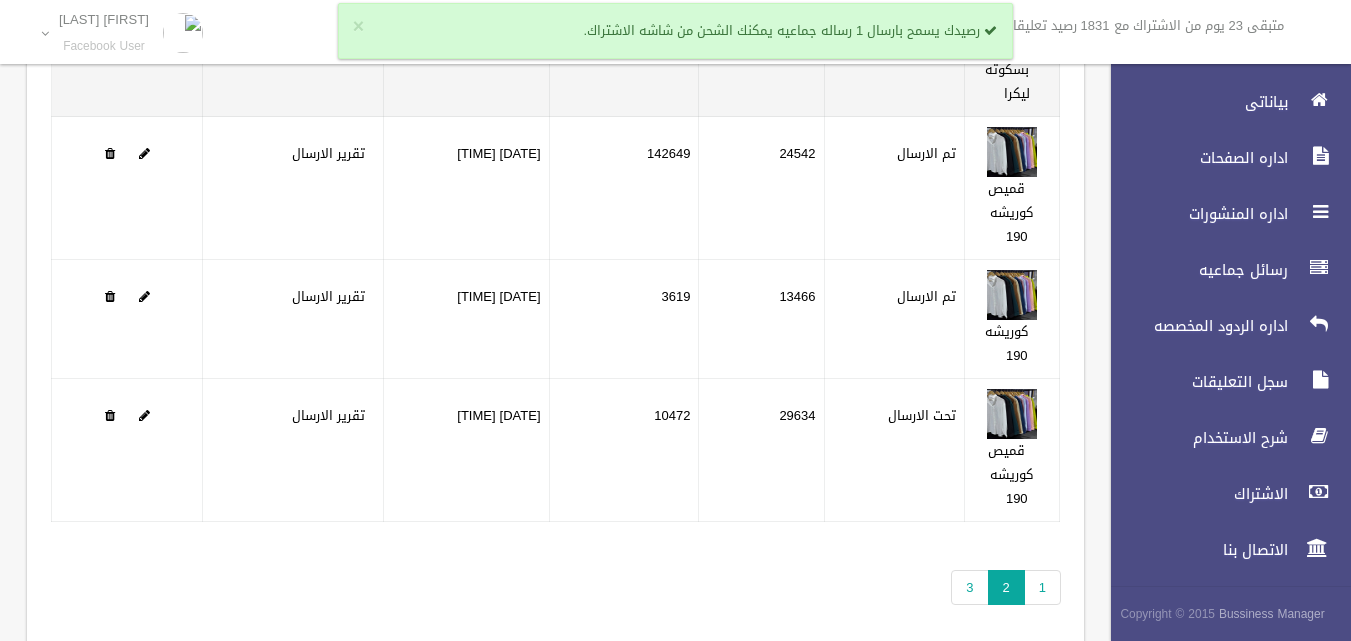 scroll, scrollTop: 392, scrollLeft: 0, axis: vertical 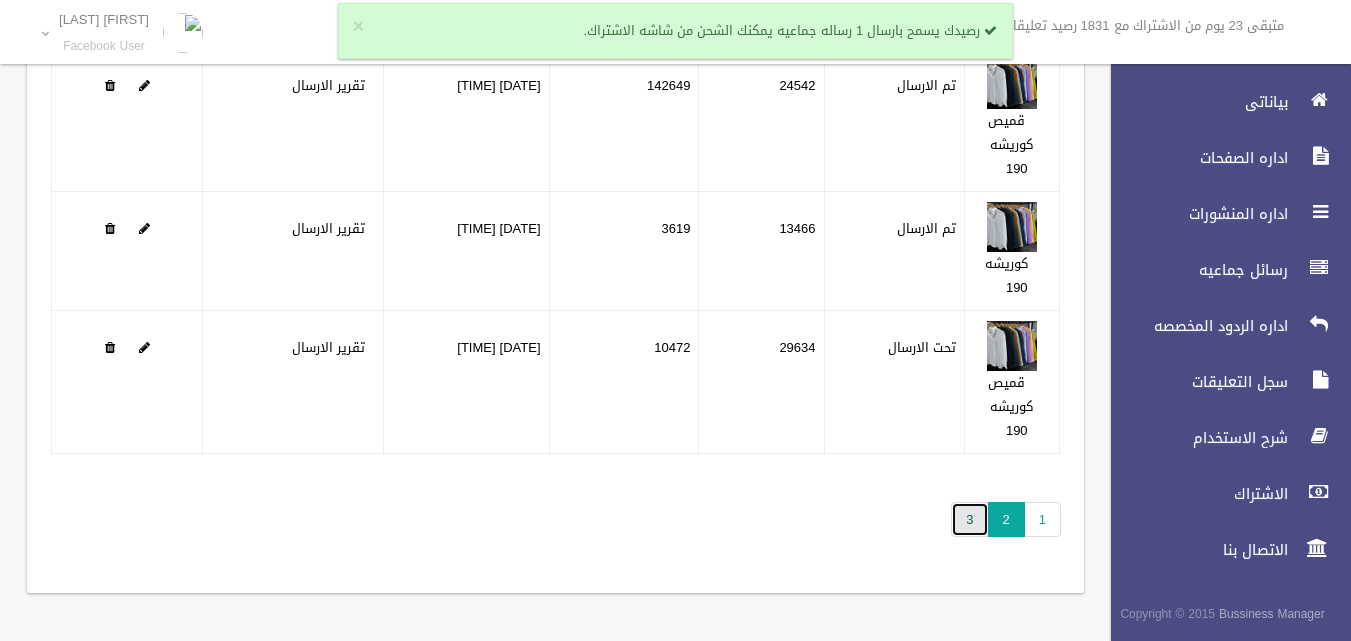 click on "3" at bounding box center (969, 519) 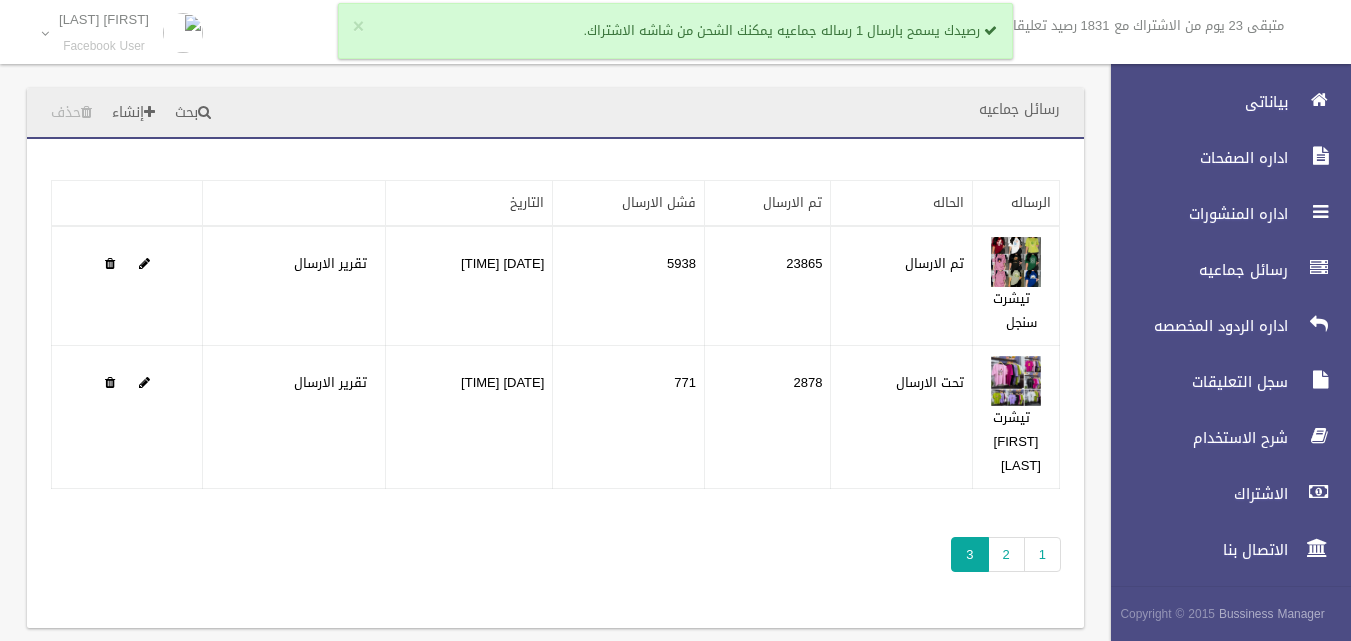 scroll, scrollTop: 0, scrollLeft: 0, axis: both 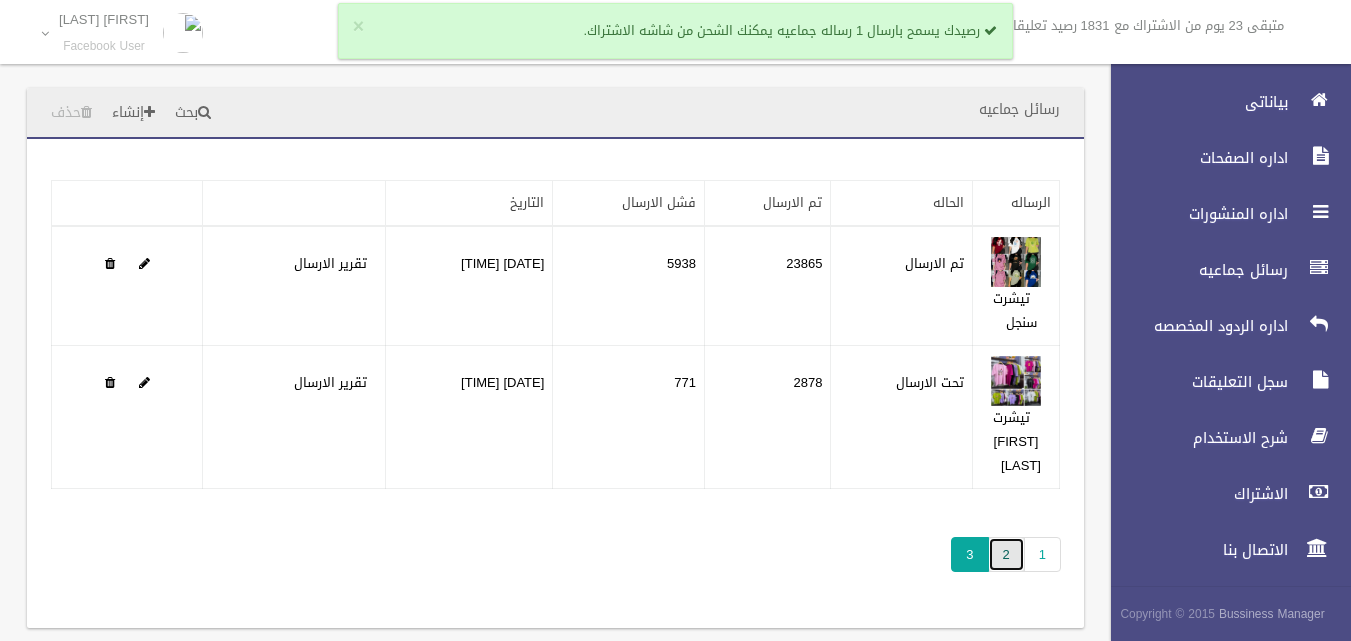 click on "2" at bounding box center [1006, 554] 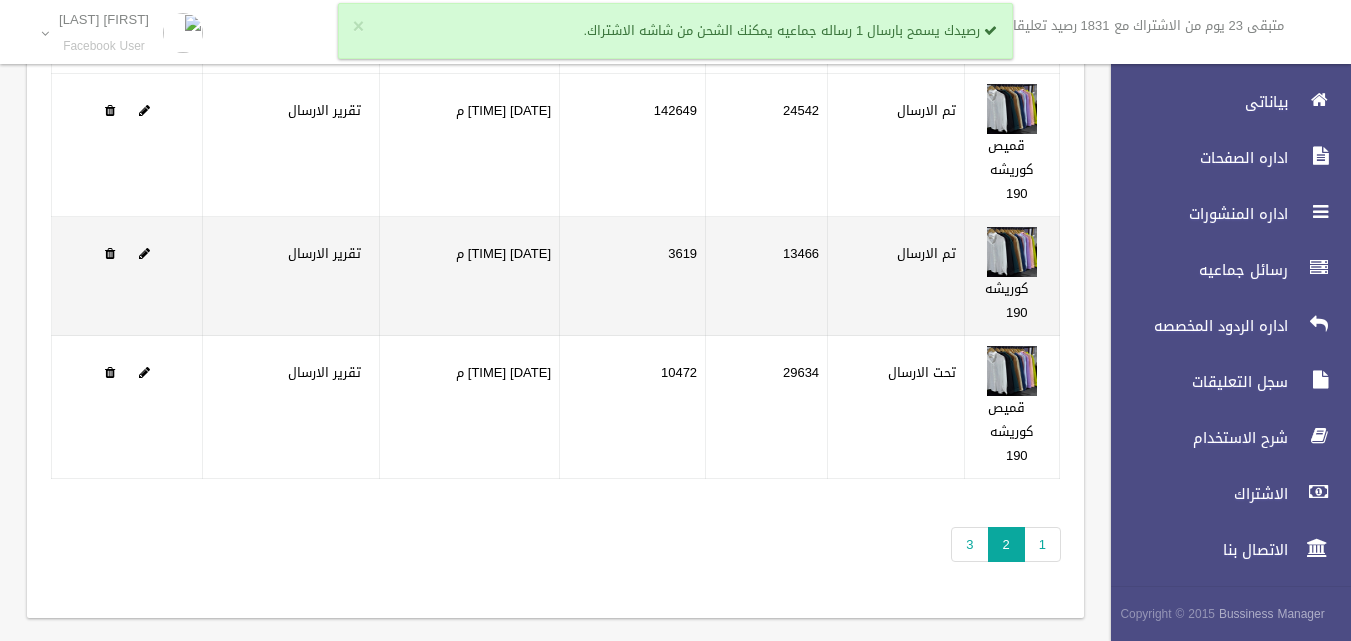 scroll, scrollTop: 392, scrollLeft: 0, axis: vertical 